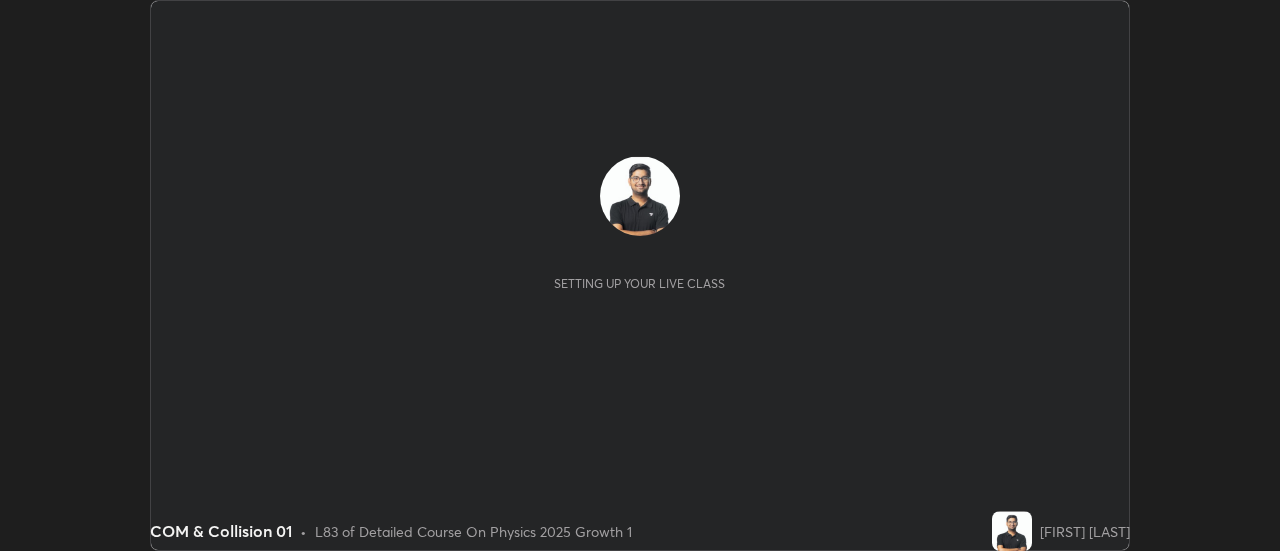 scroll, scrollTop: 0, scrollLeft: 0, axis: both 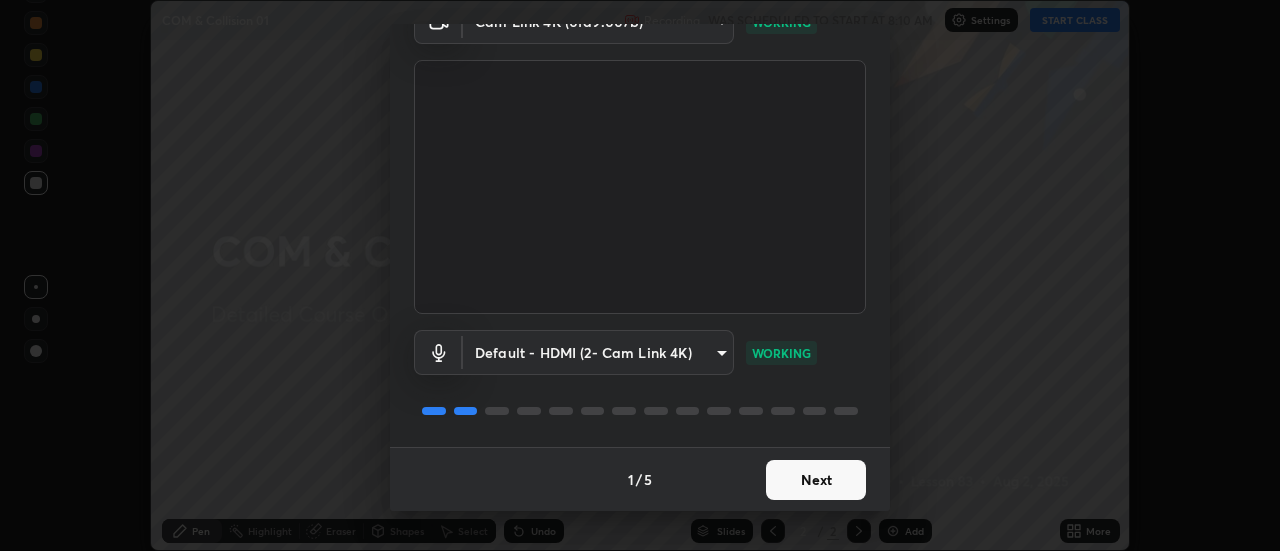 click on "Next" at bounding box center [816, 480] 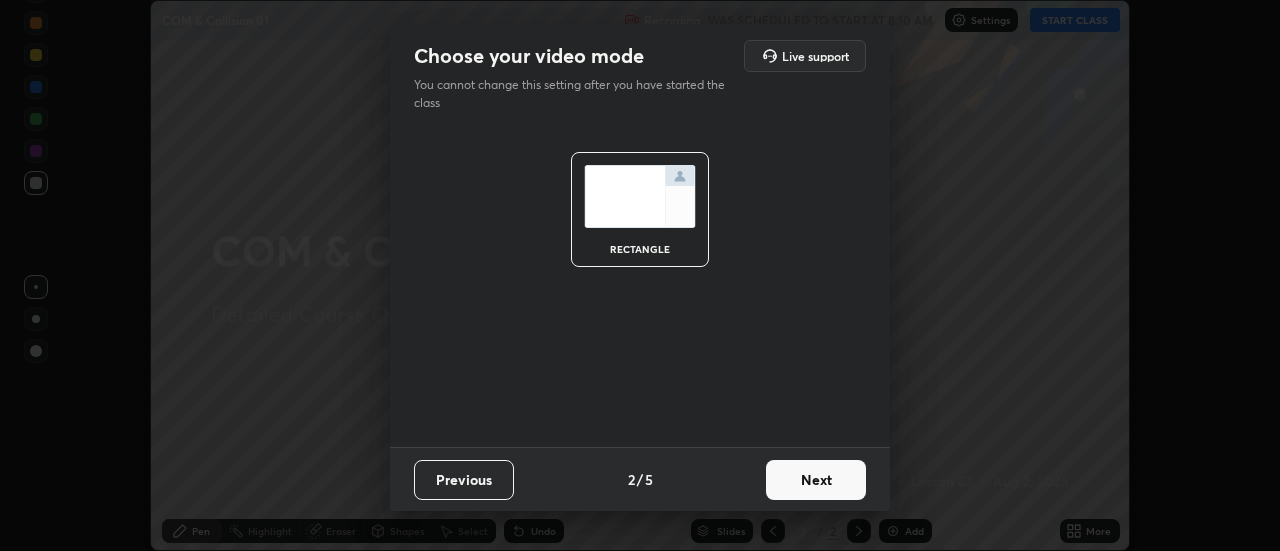 scroll, scrollTop: 0, scrollLeft: 0, axis: both 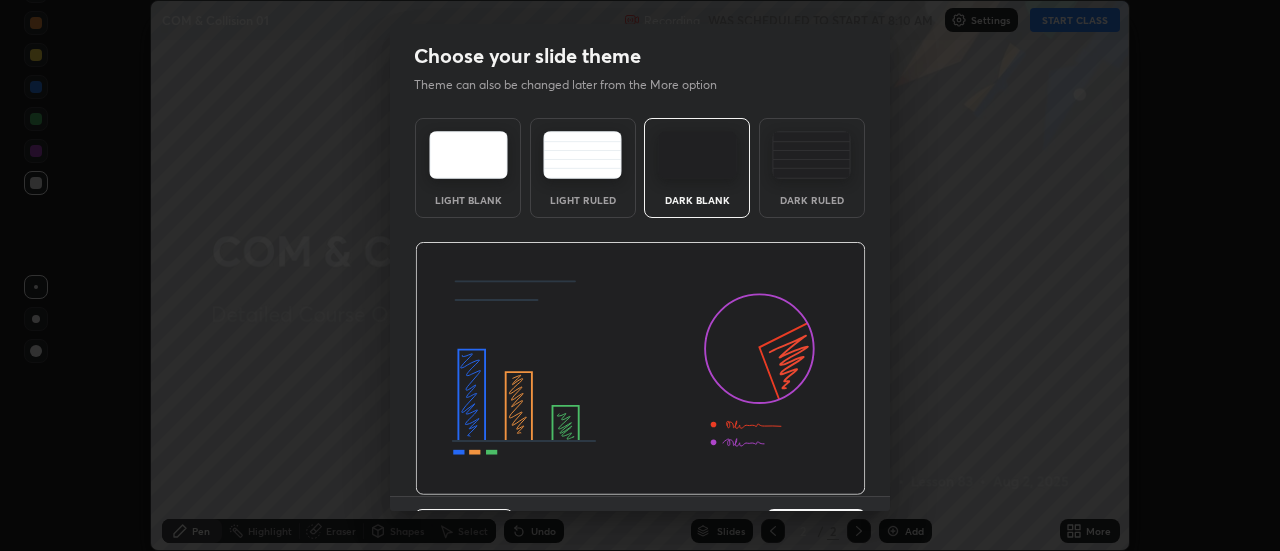 click at bounding box center [640, 369] 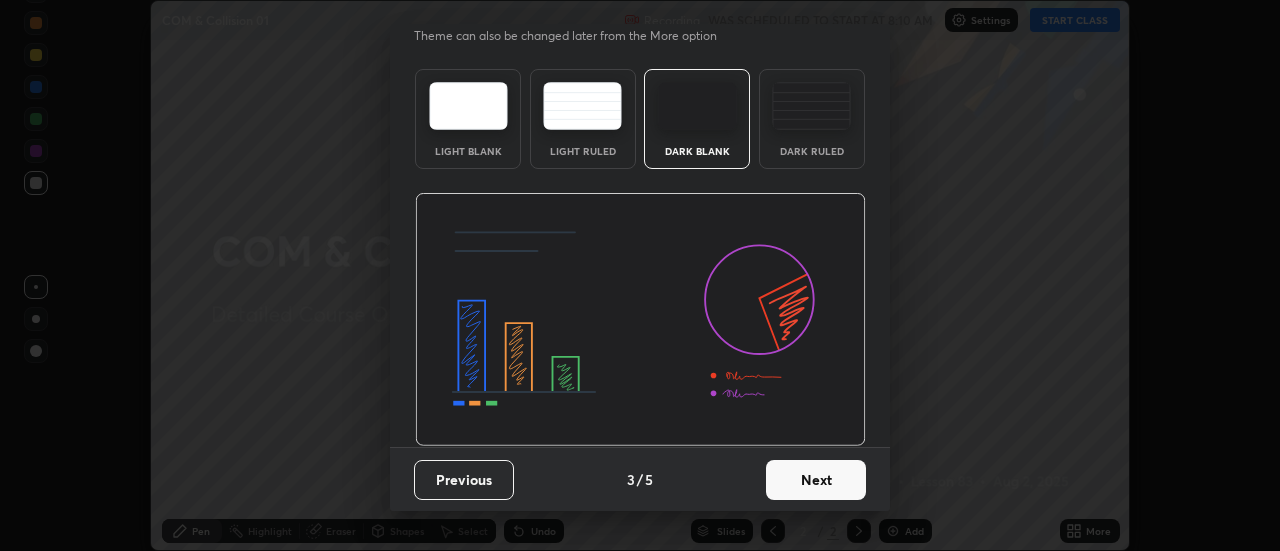 click on "Next" at bounding box center [816, 480] 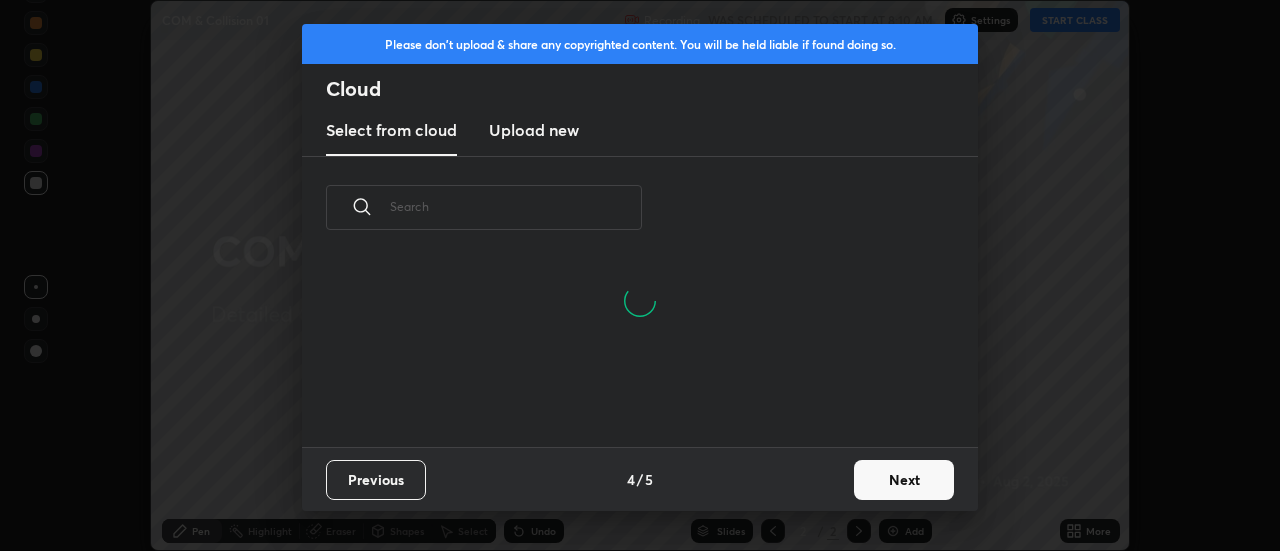 click on "Next" at bounding box center [904, 480] 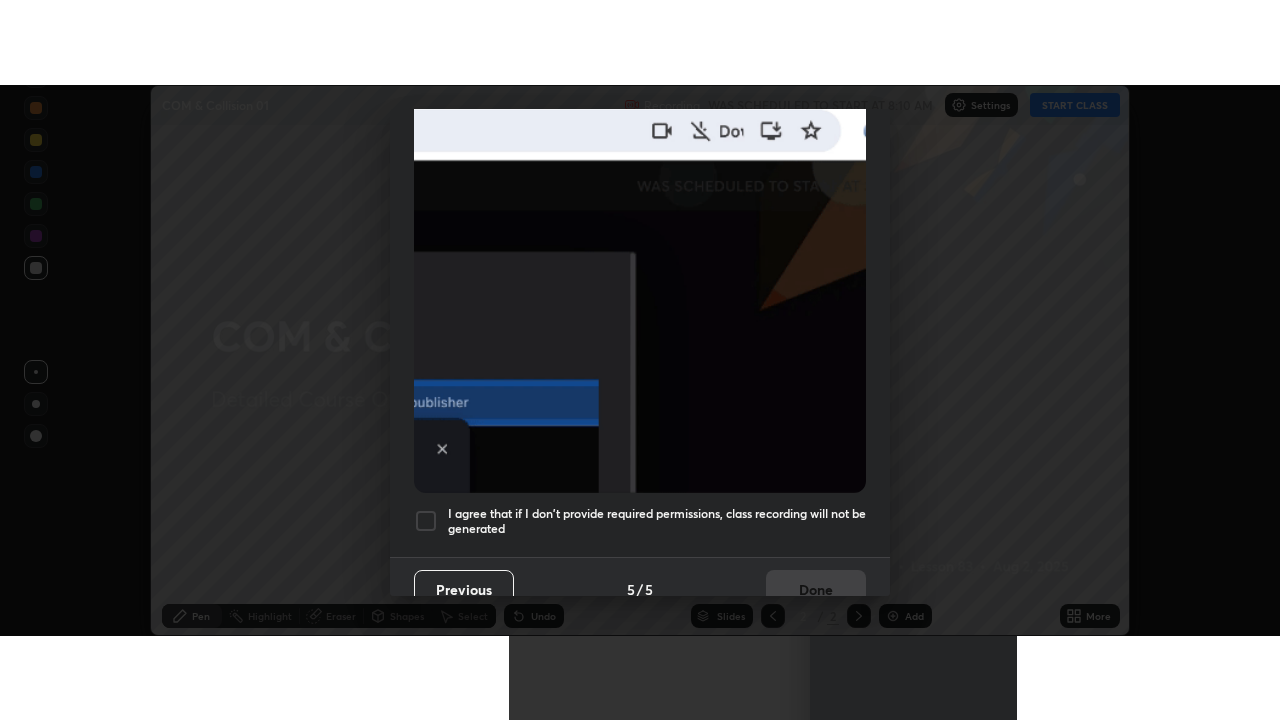 scroll, scrollTop: 513, scrollLeft: 0, axis: vertical 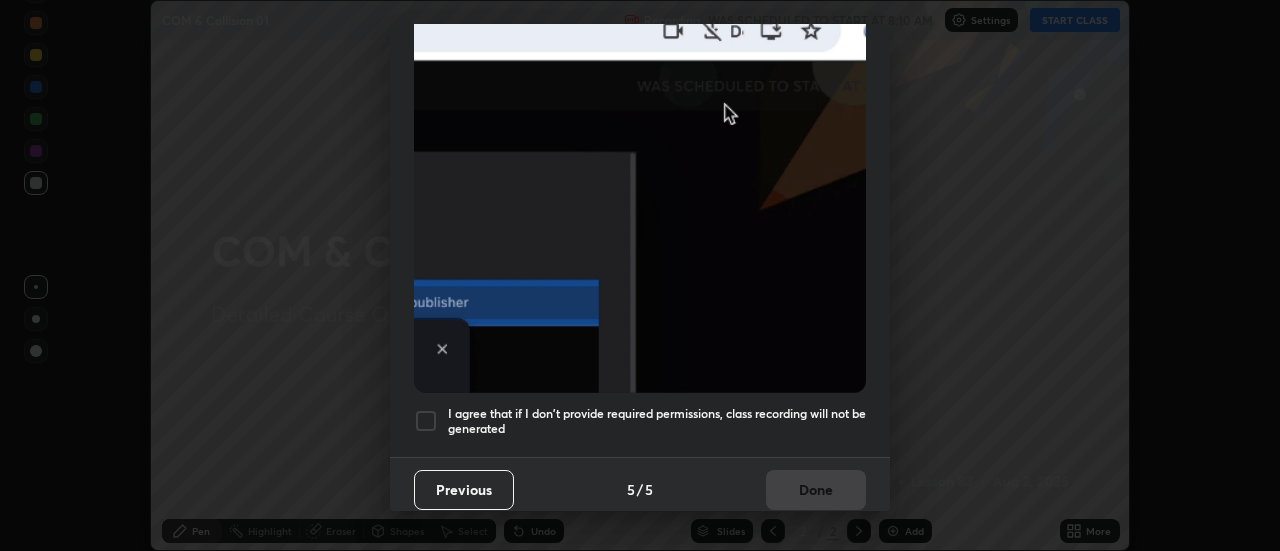click on "I agree that if I don't provide required permissions, class recording will not be generated" at bounding box center (657, 421) 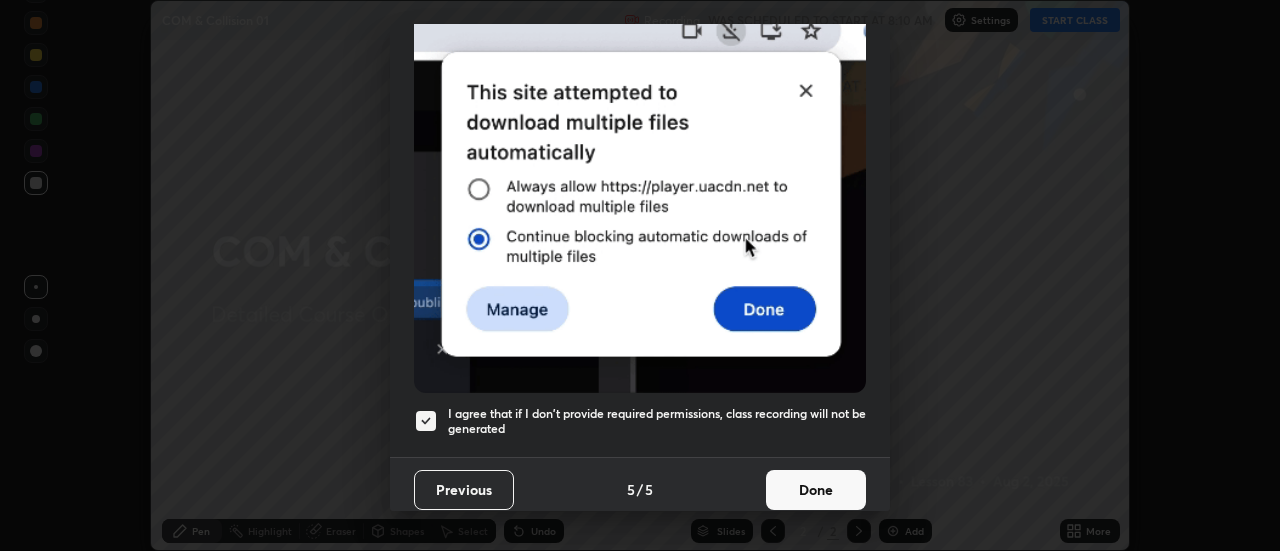 click on "Done" at bounding box center (816, 490) 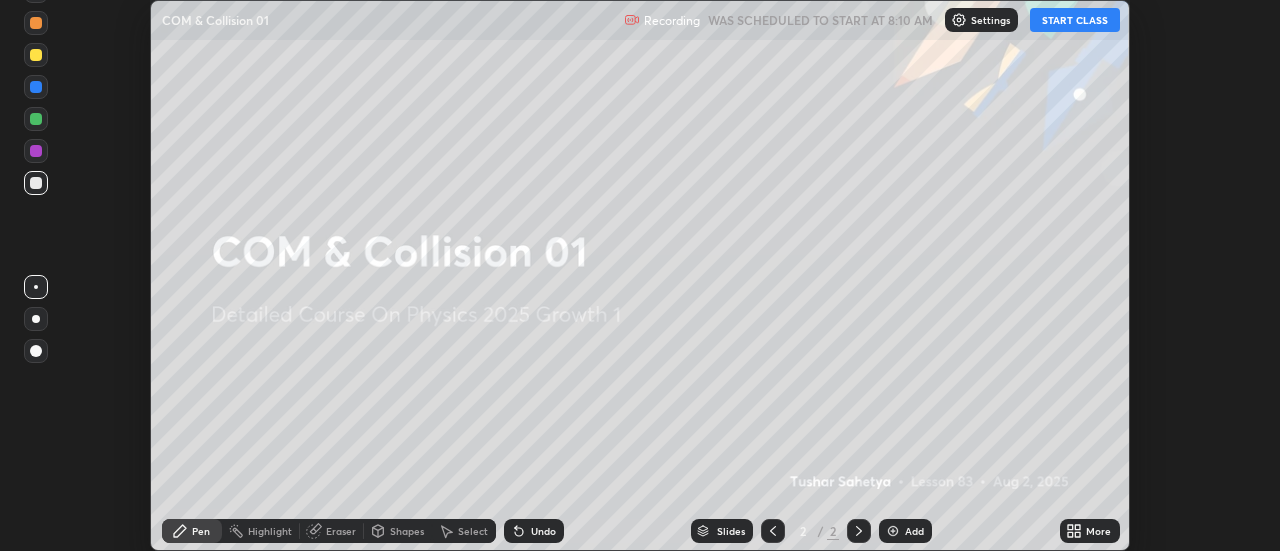 click on "START CLASS" at bounding box center [1075, 20] 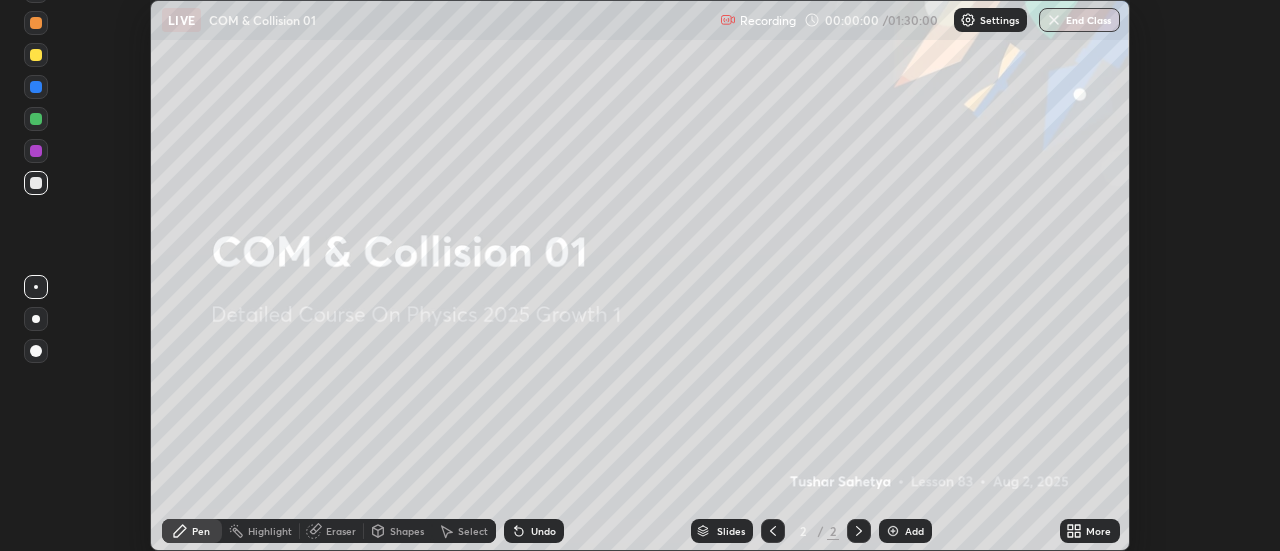click on "Add" at bounding box center (914, 531) 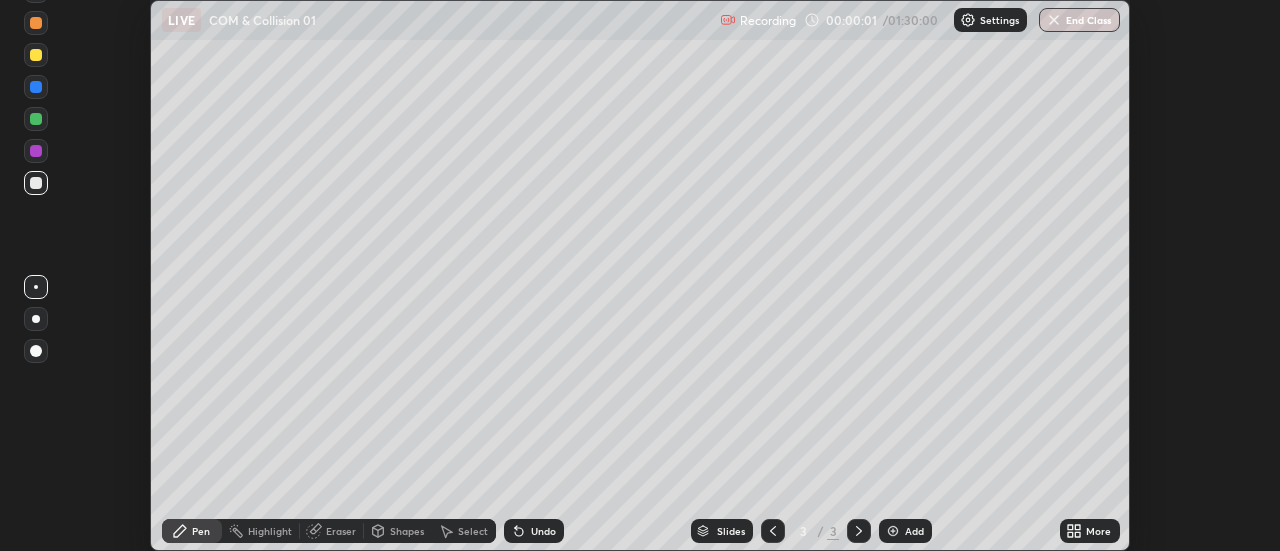 click on "More" at bounding box center [1090, 531] 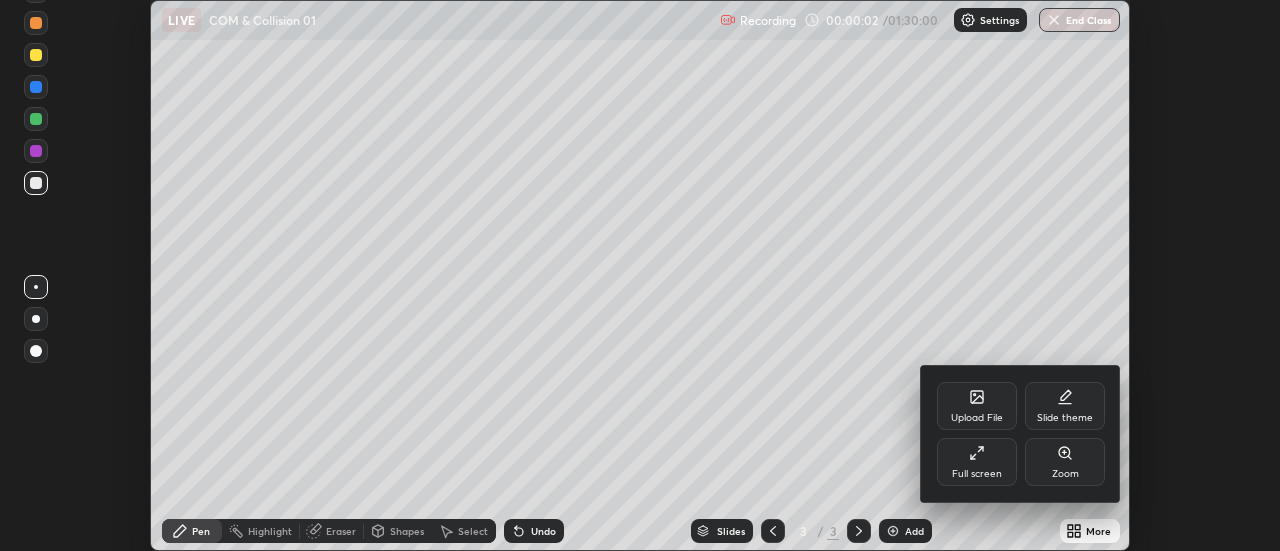 click 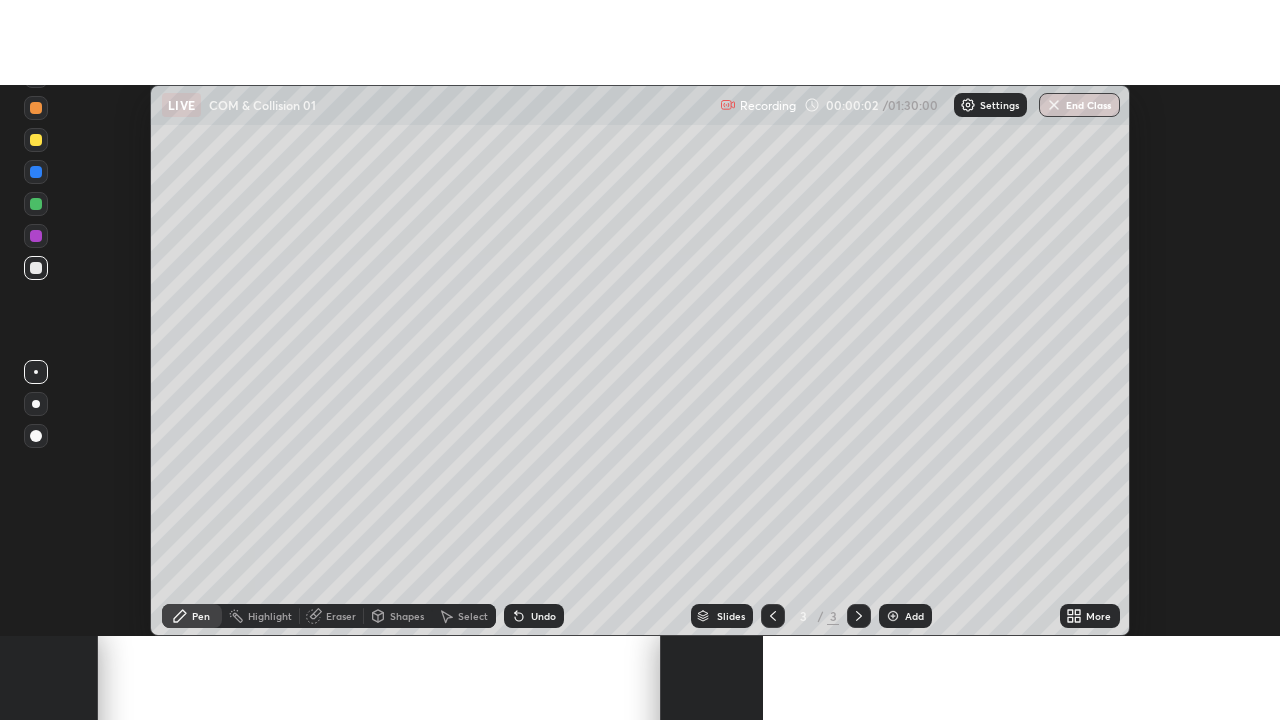 scroll, scrollTop: 99280, scrollLeft: 98720, axis: both 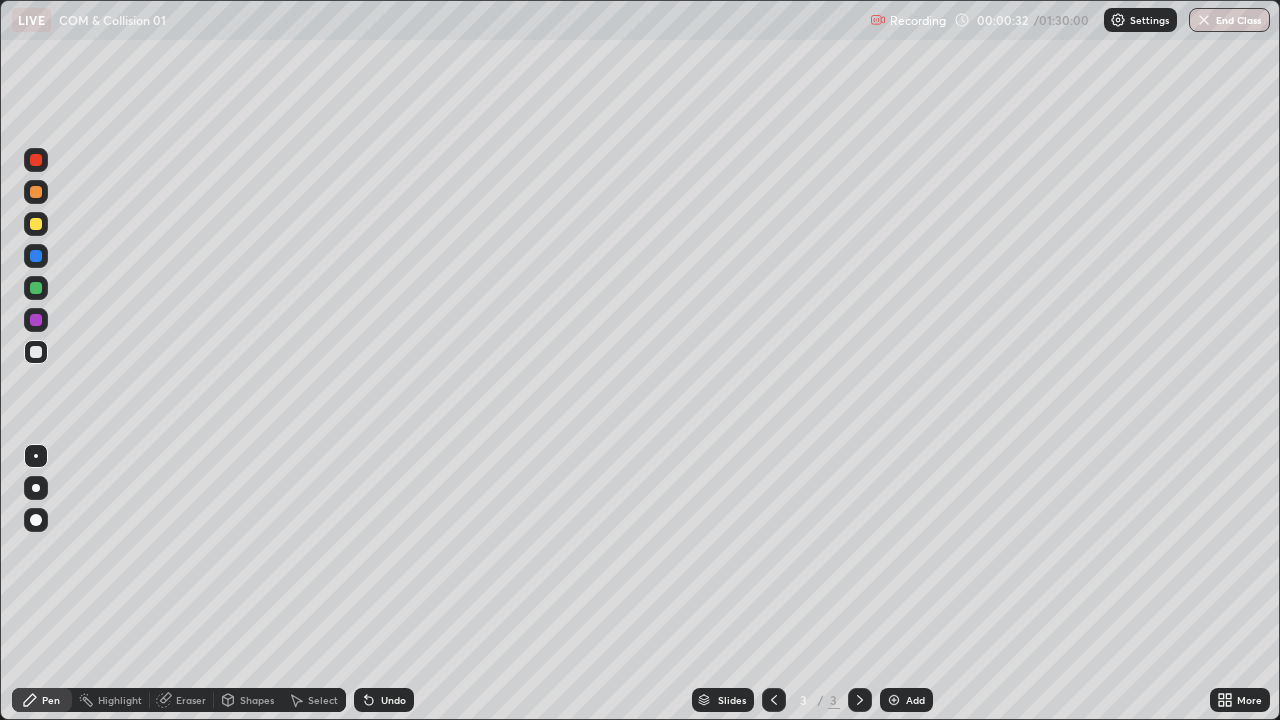 click at bounding box center [36, 488] 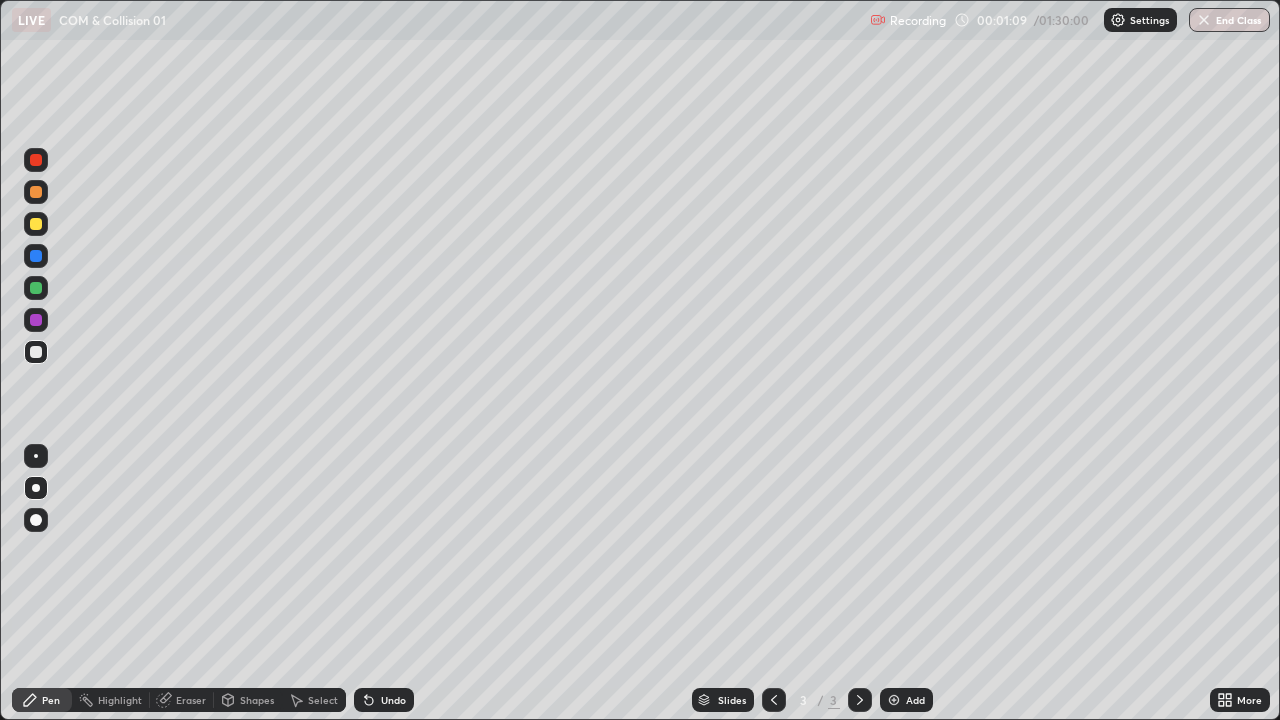 click on "Select" at bounding box center [323, 700] 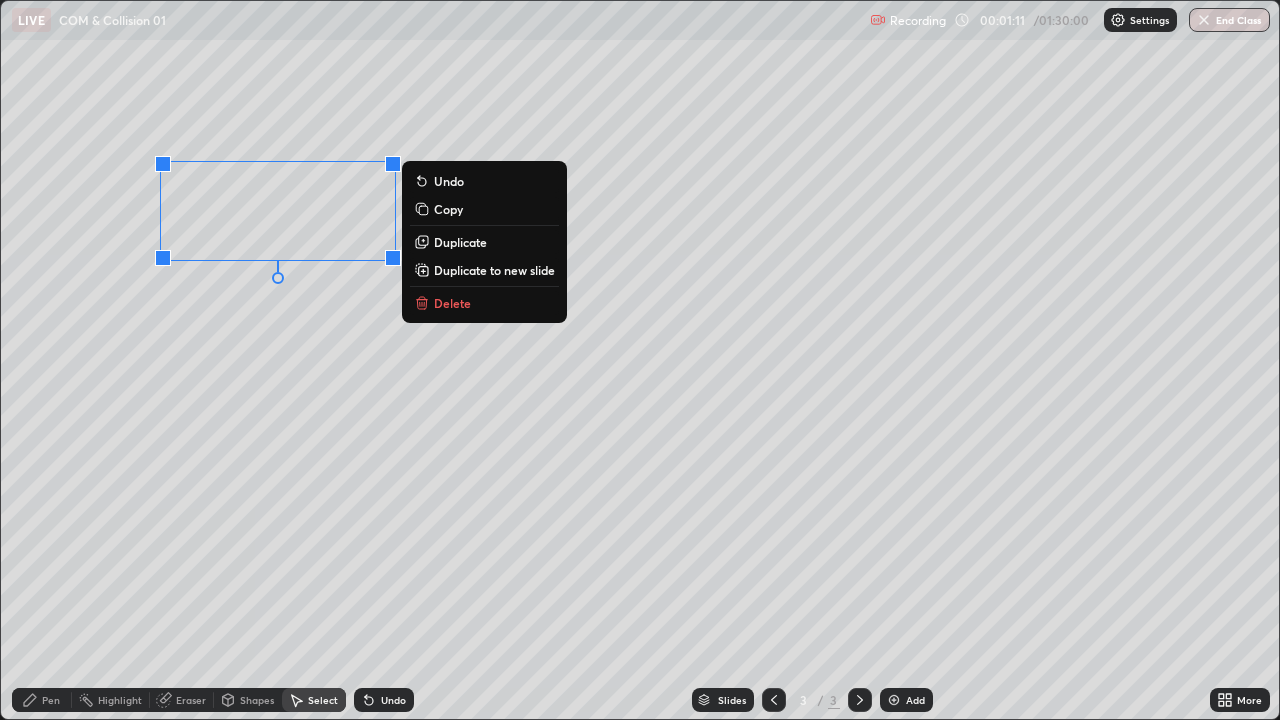 click on "Duplicate" at bounding box center [460, 242] 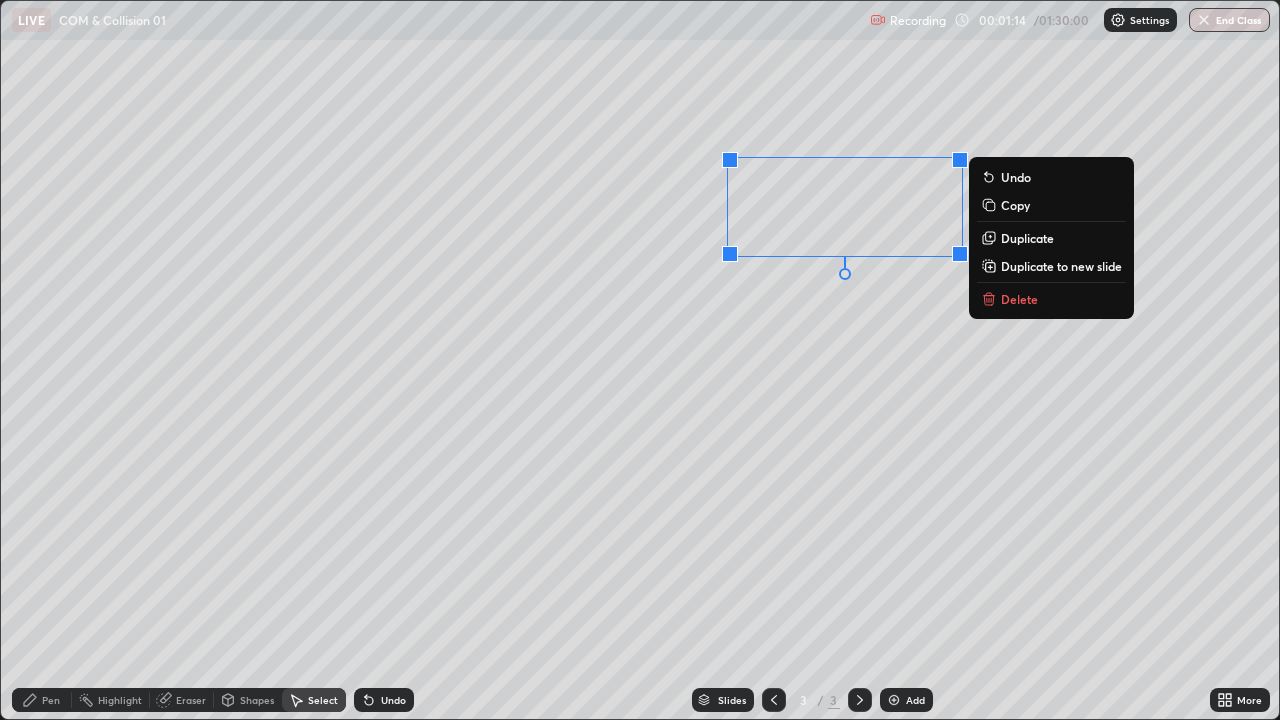 click on "Pen" at bounding box center [51, 700] 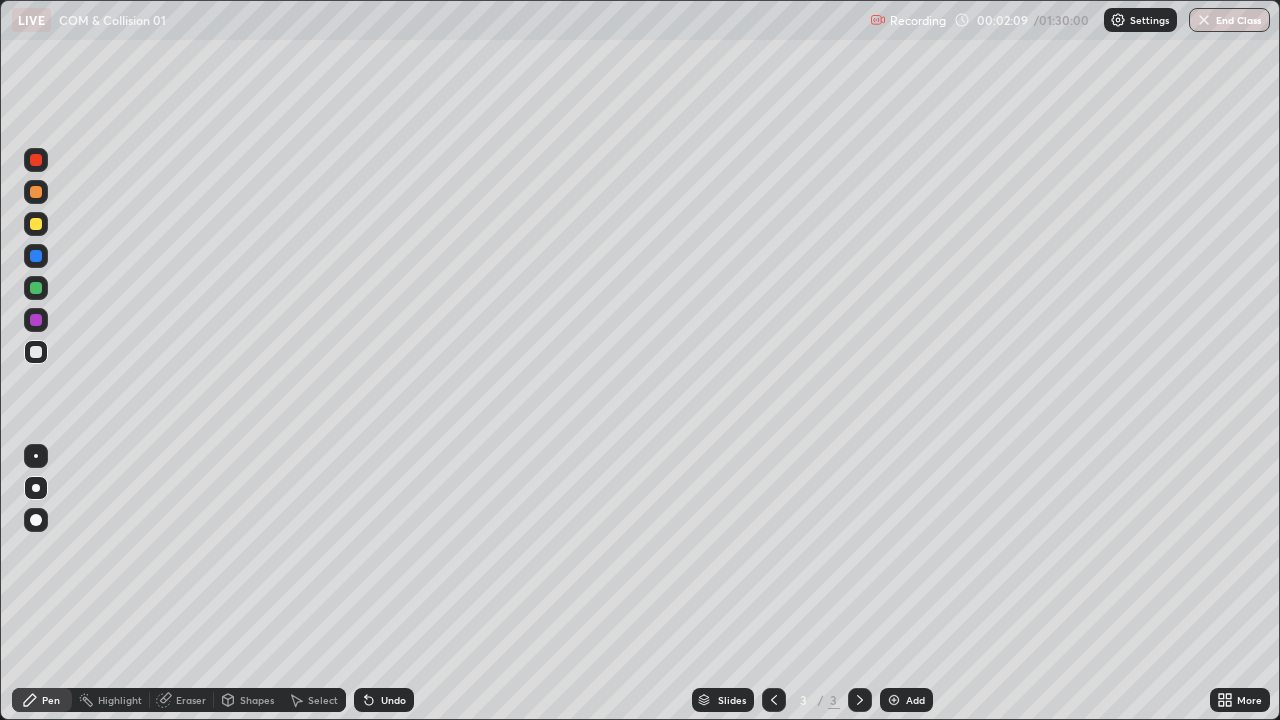 click at bounding box center (36, 288) 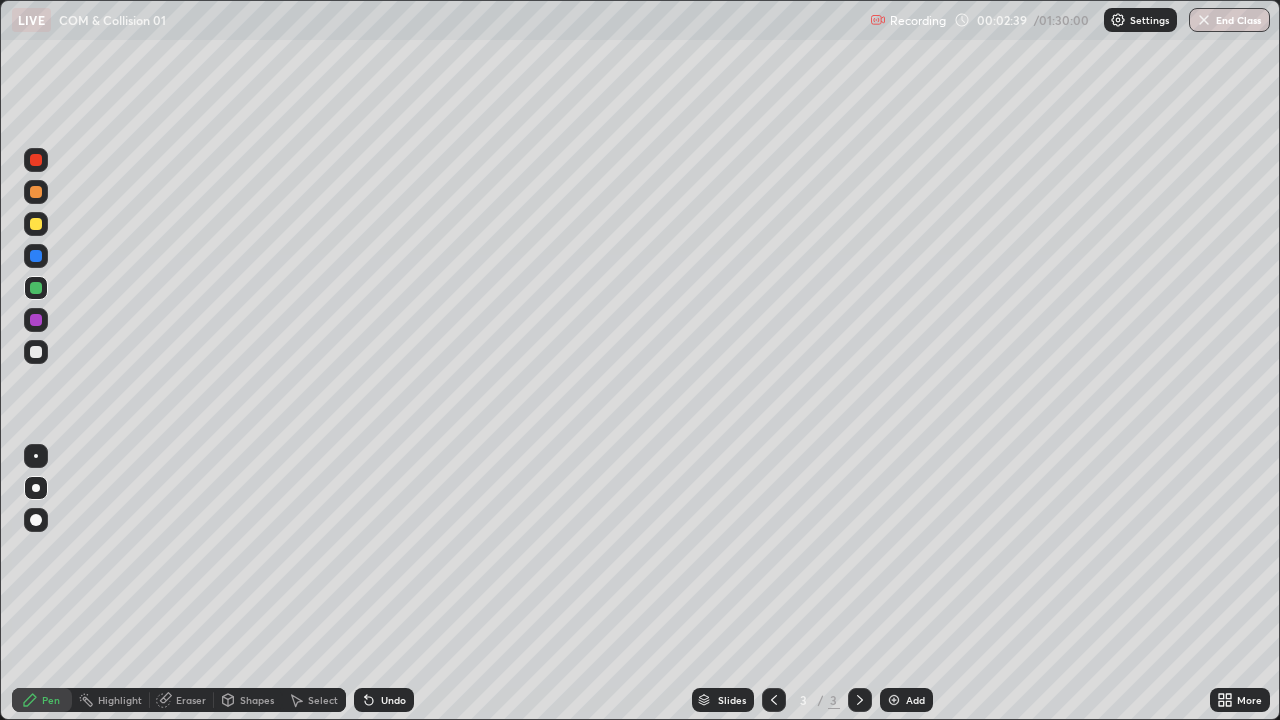 click 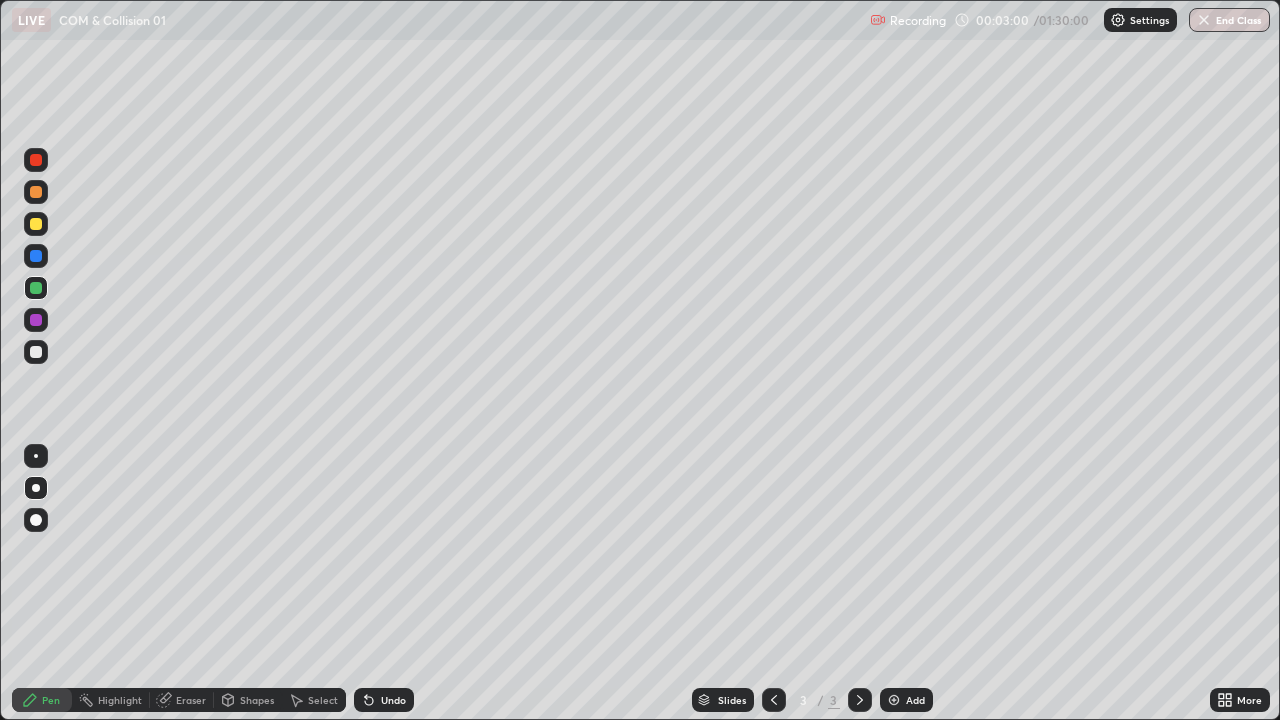 click 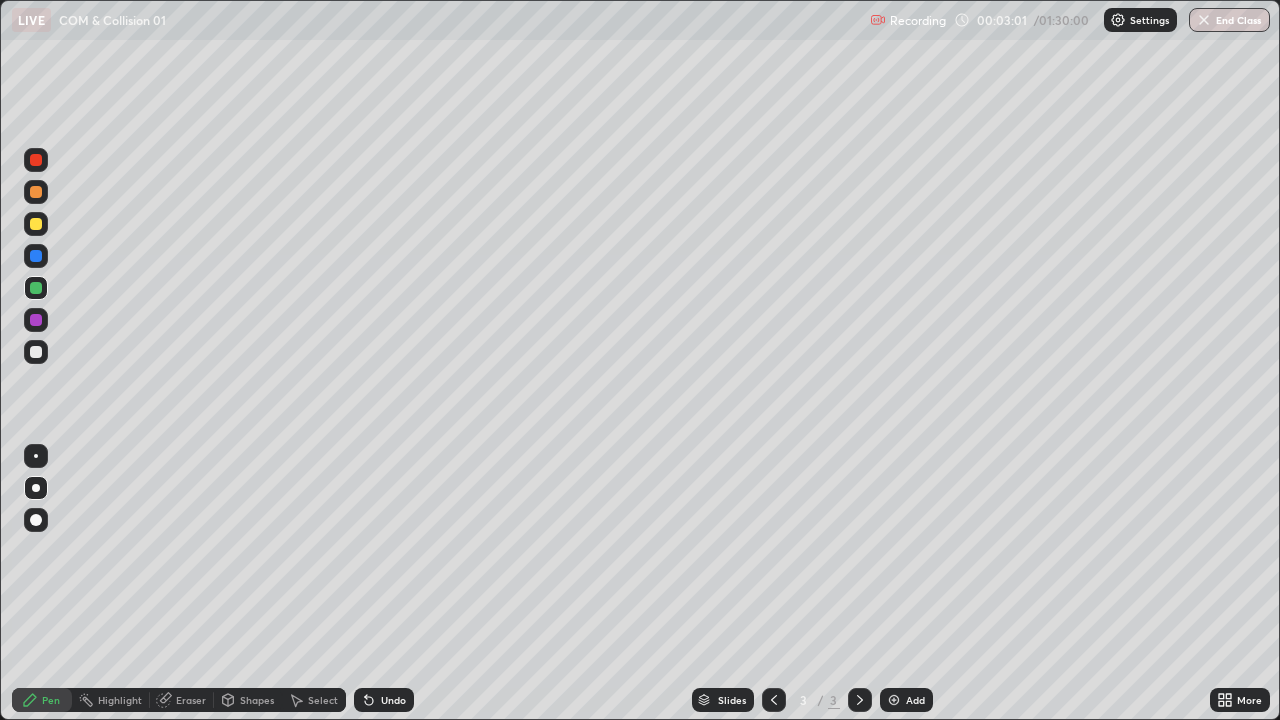 click on "Undo" at bounding box center (384, 700) 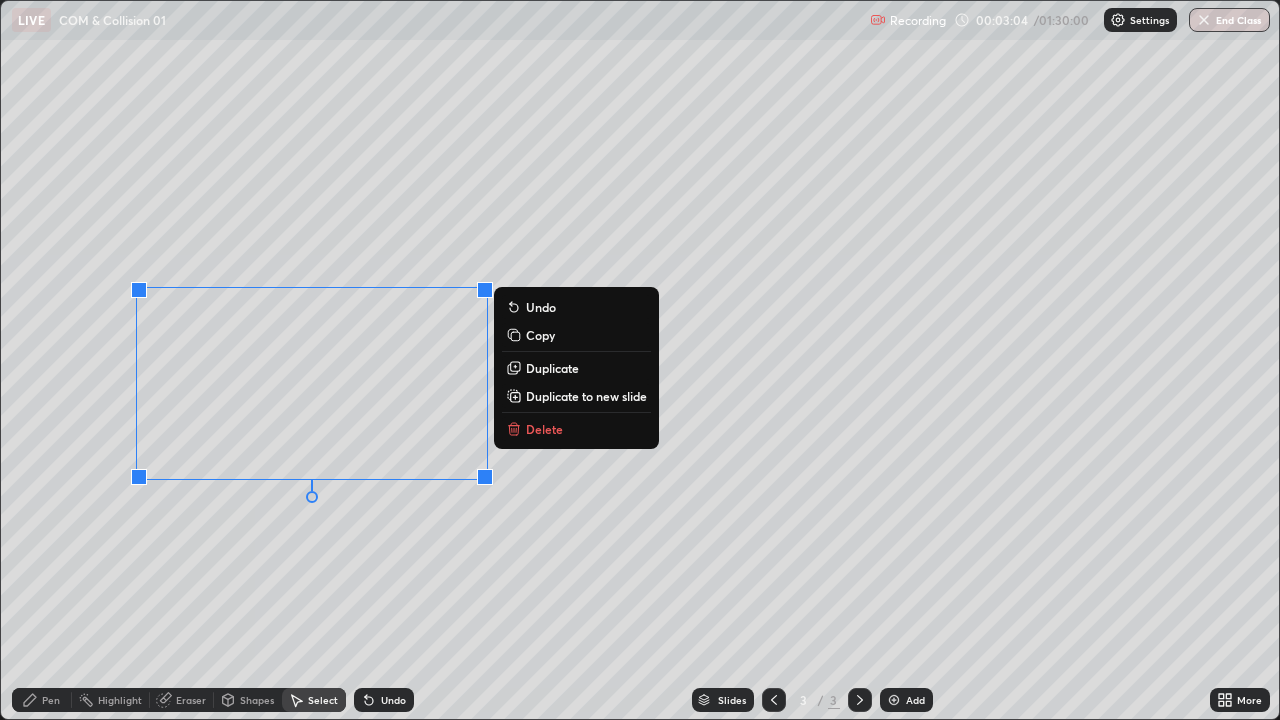 click on "Duplicate" at bounding box center (552, 368) 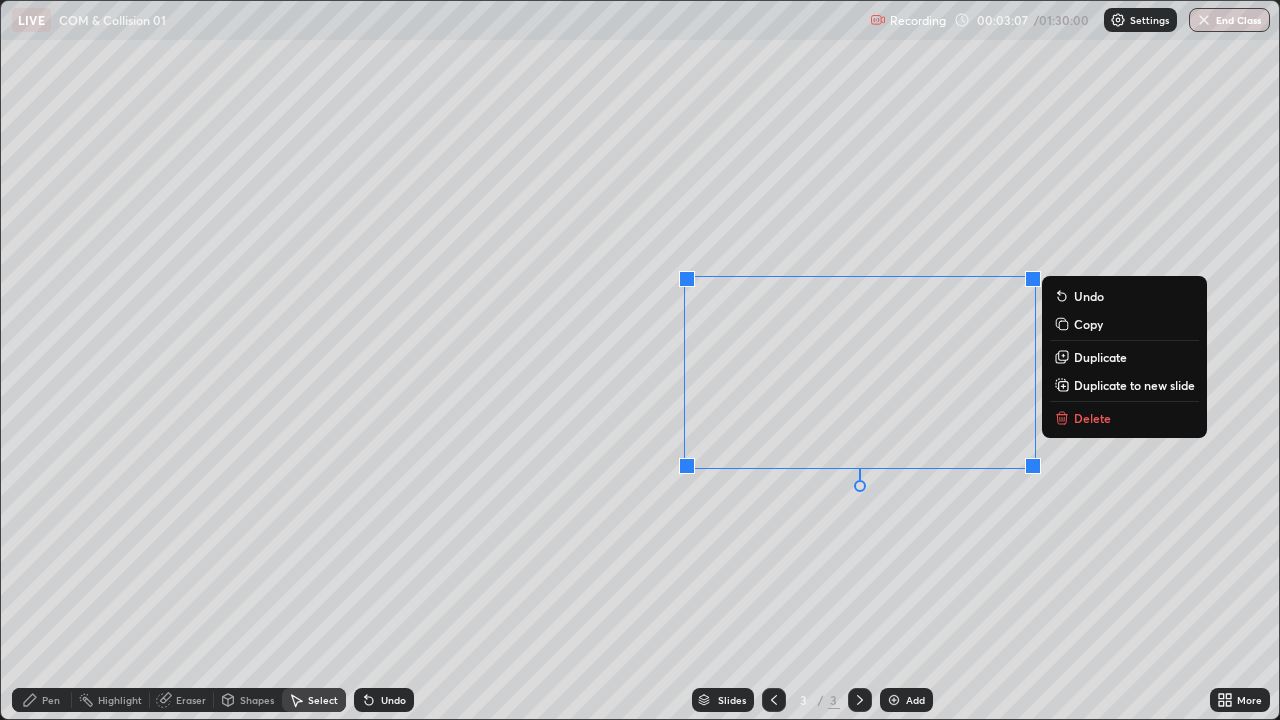 click on "Eraser" at bounding box center (191, 700) 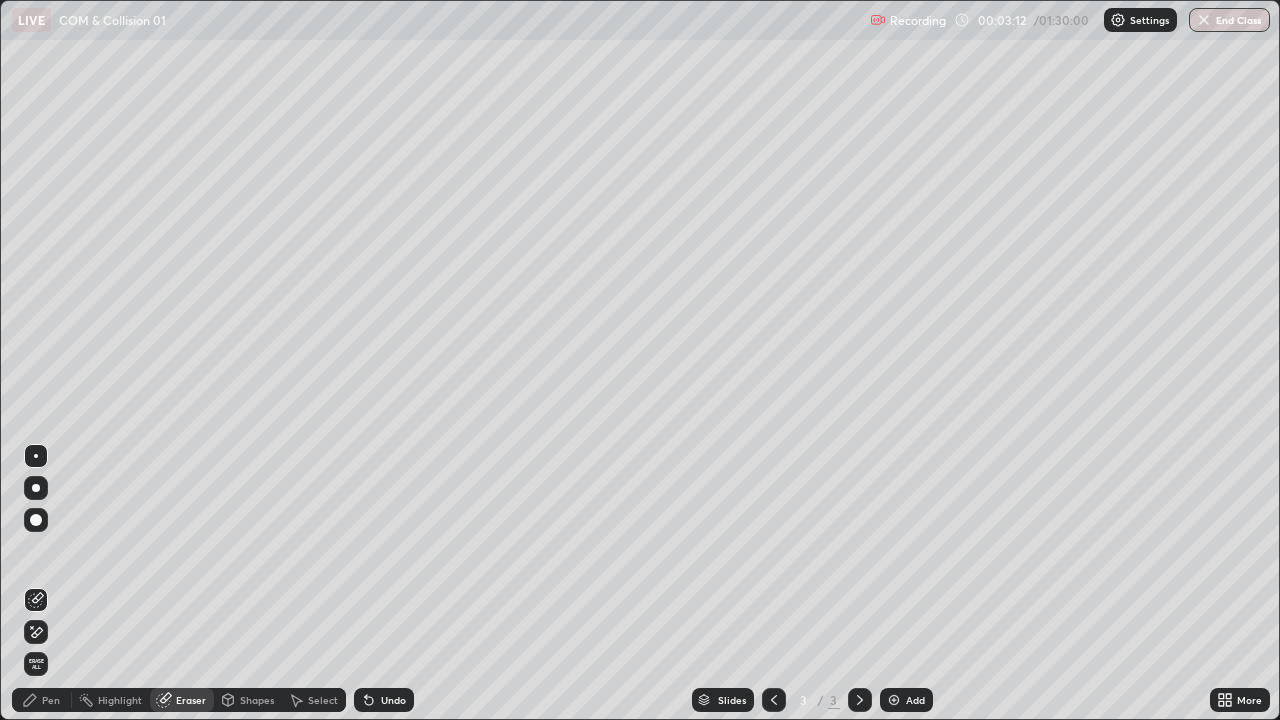 click on "Pen" at bounding box center [51, 700] 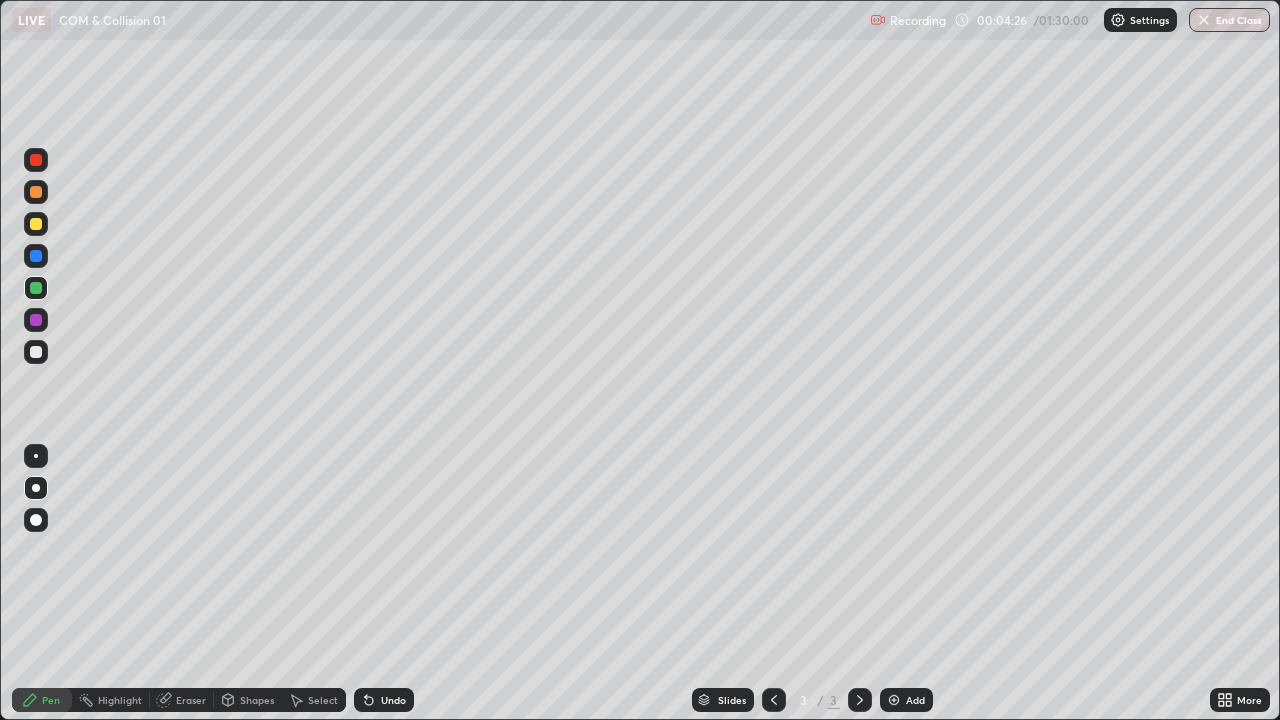 click on "Add" at bounding box center [915, 700] 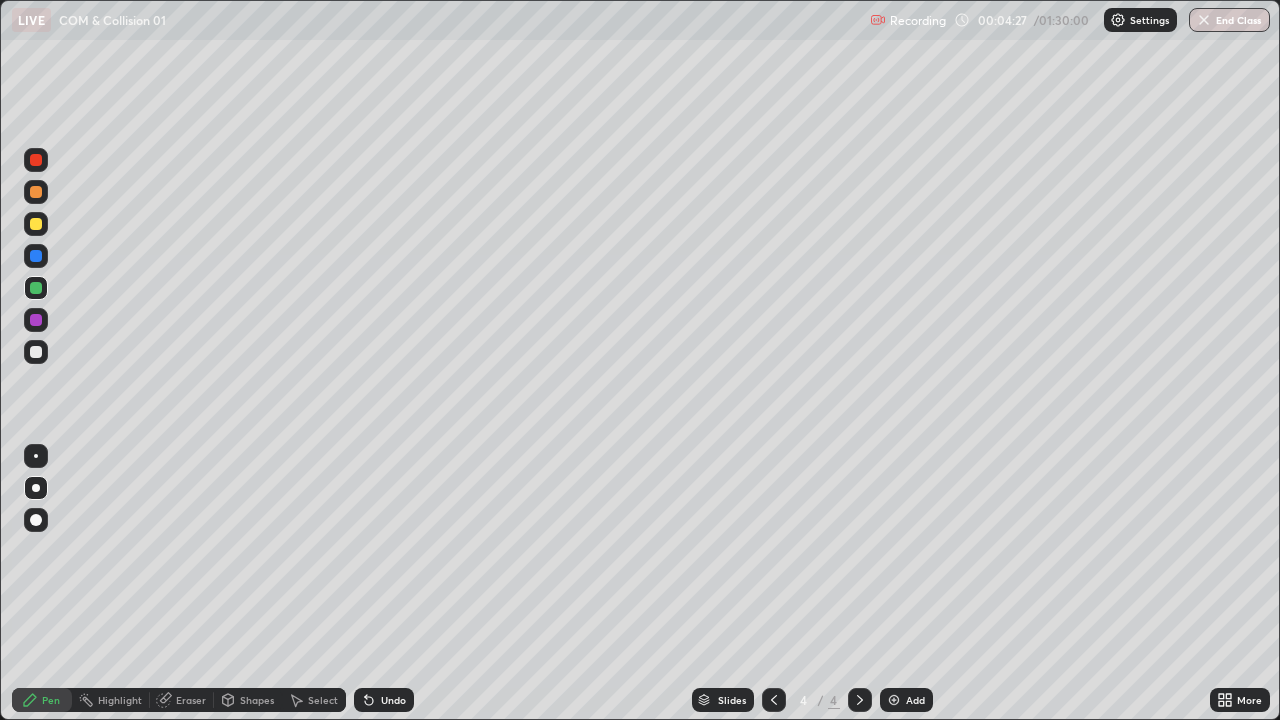 click 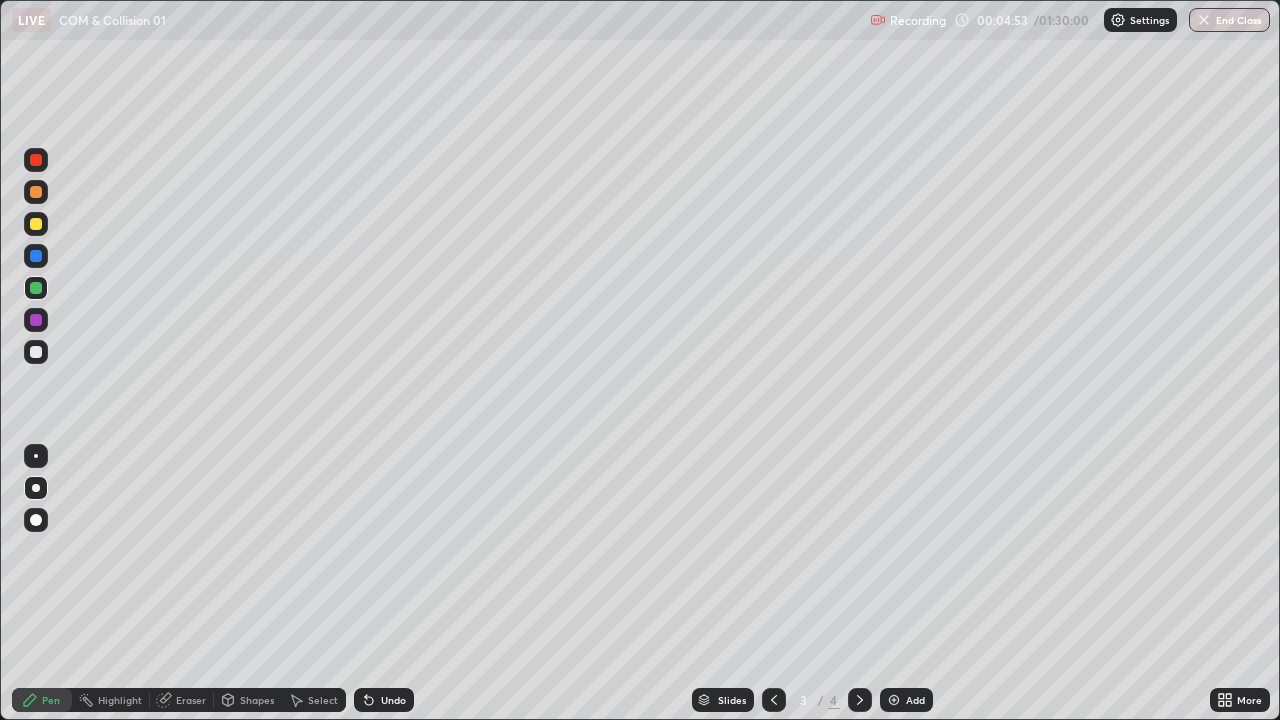 click on "Add" at bounding box center [906, 700] 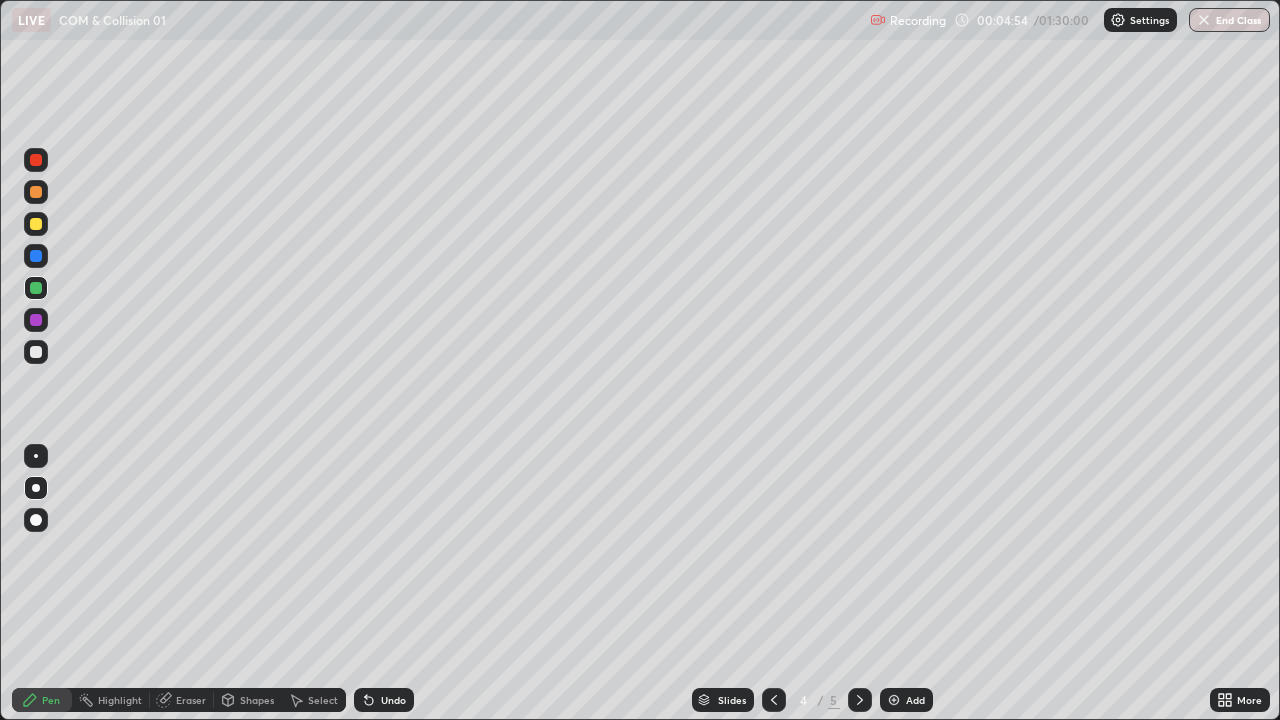 click on "Shapes" at bounding box center [257, 700] 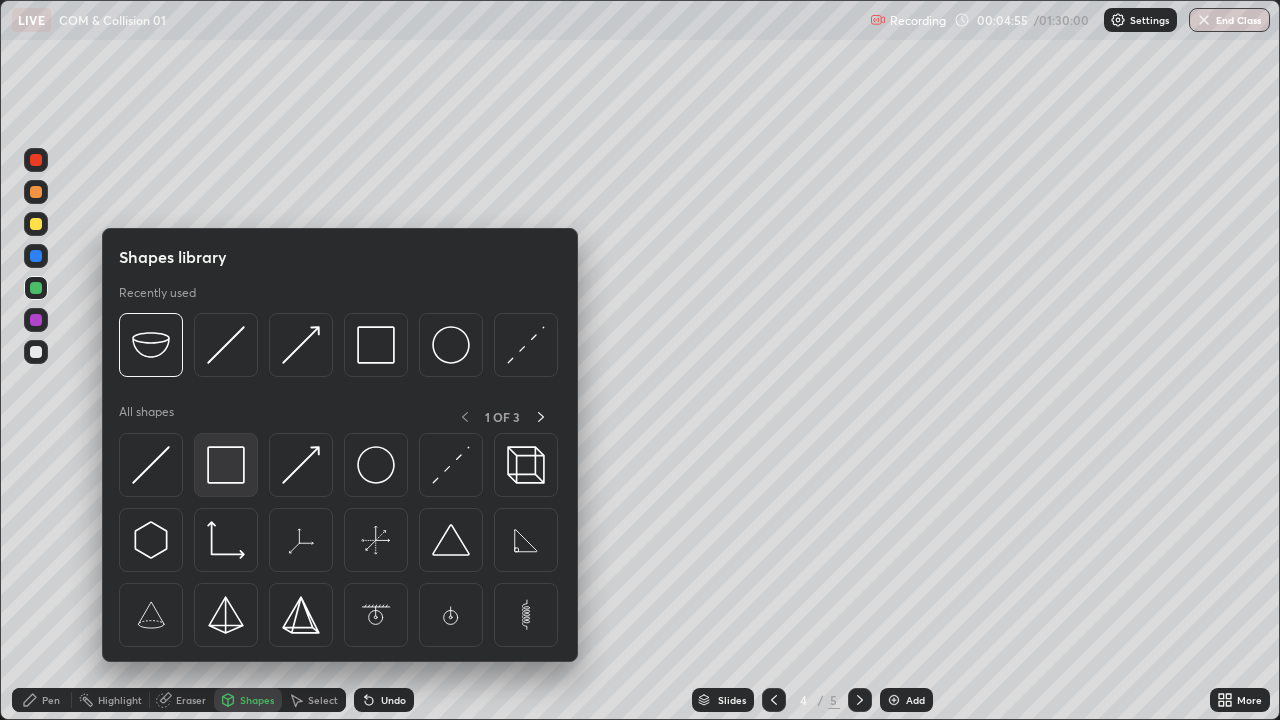 click at bounding box center [226, 465] 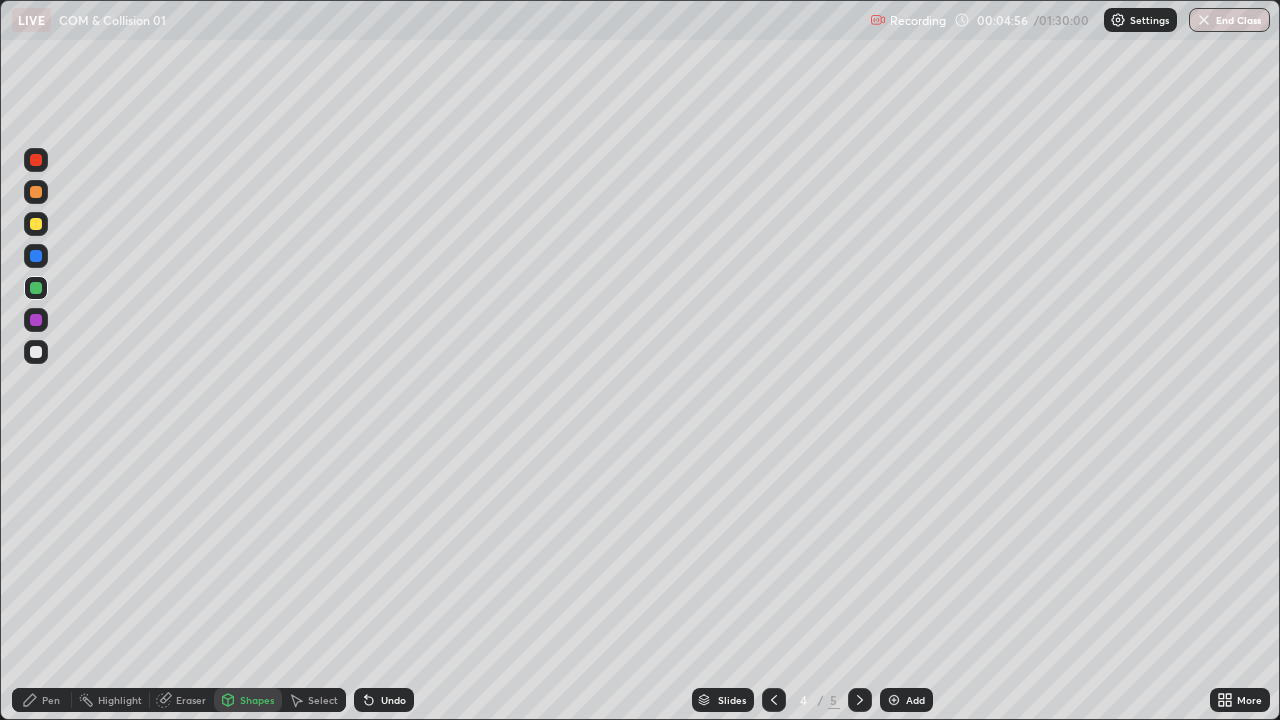 click at bounding box center (36, 288) 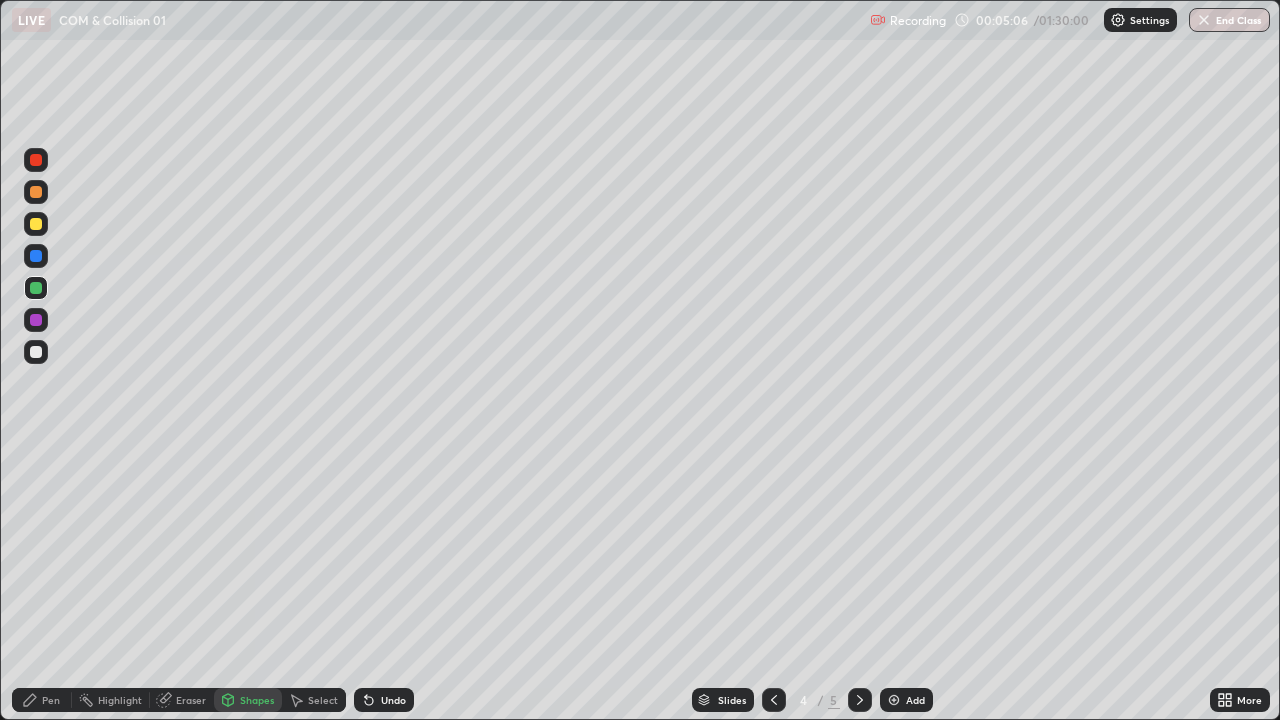 click on "Select" at bounding box center (323, 700) 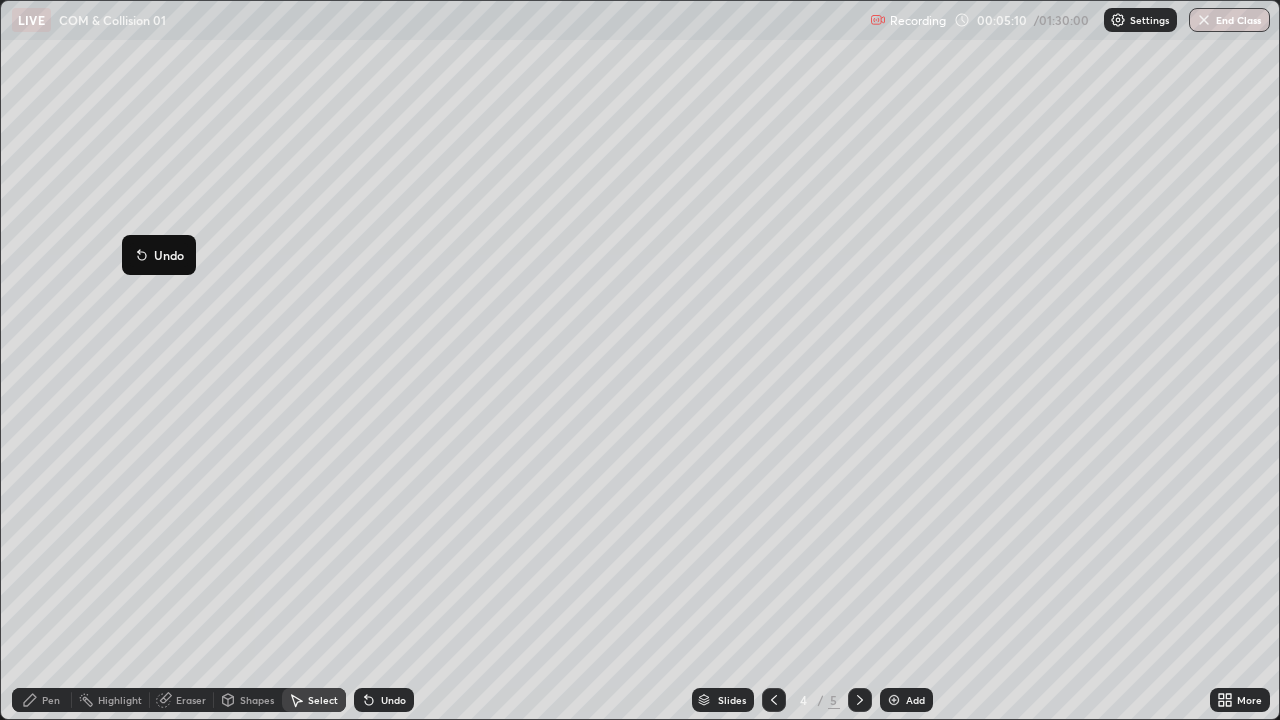 click on "0 ° Undo Copy Duplicate Duplicate to new slide Delete" at bounding box center [640, 360] 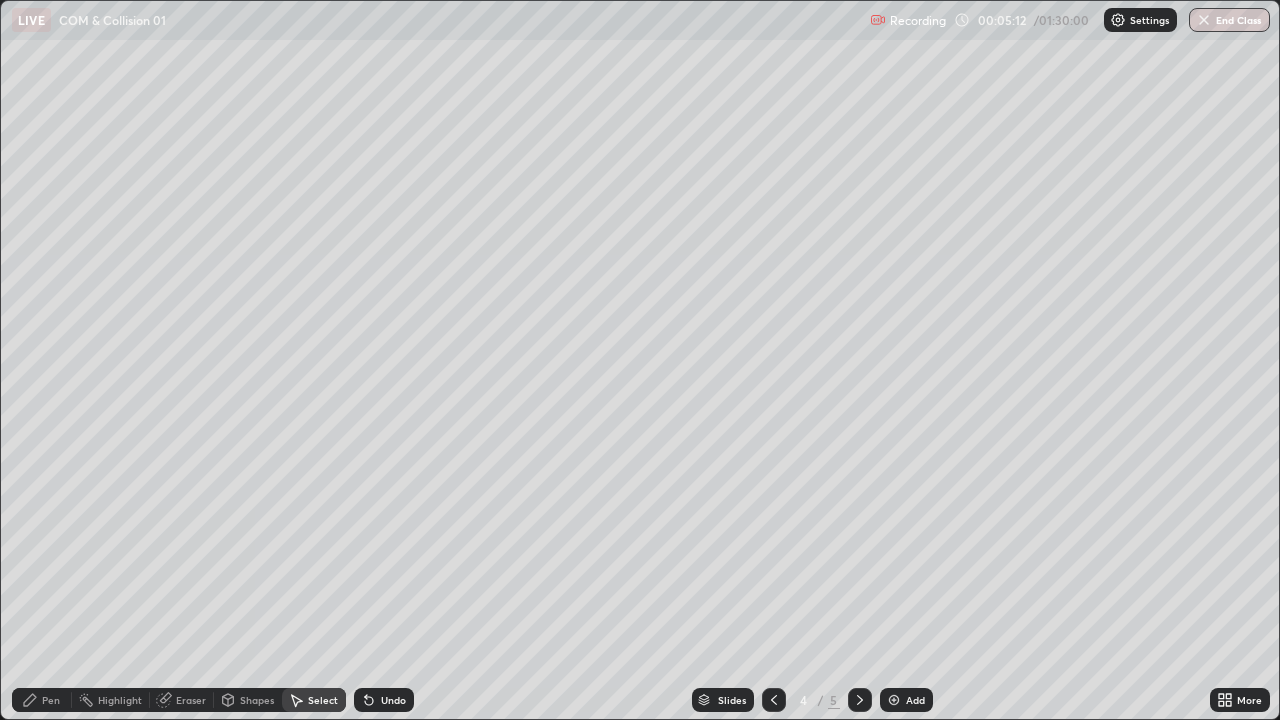 click on "Pen" at bounding box center [42, 700] 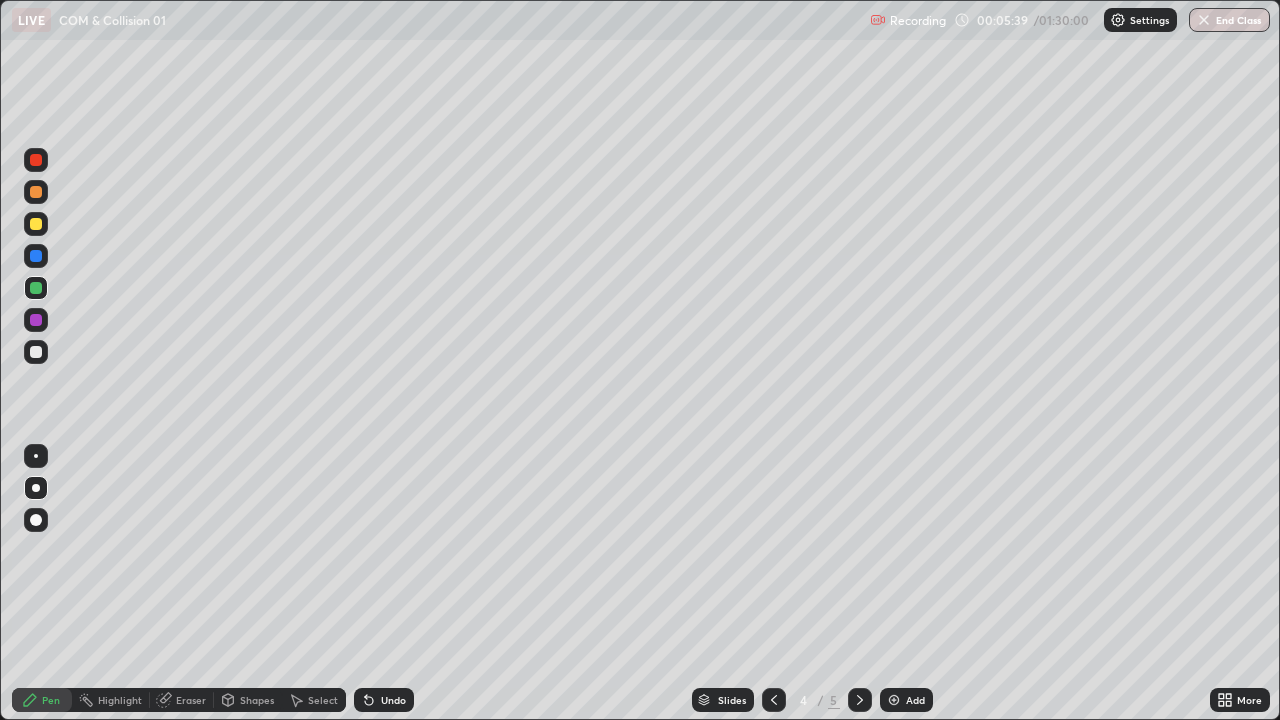 click at bounding box center (36, 224) 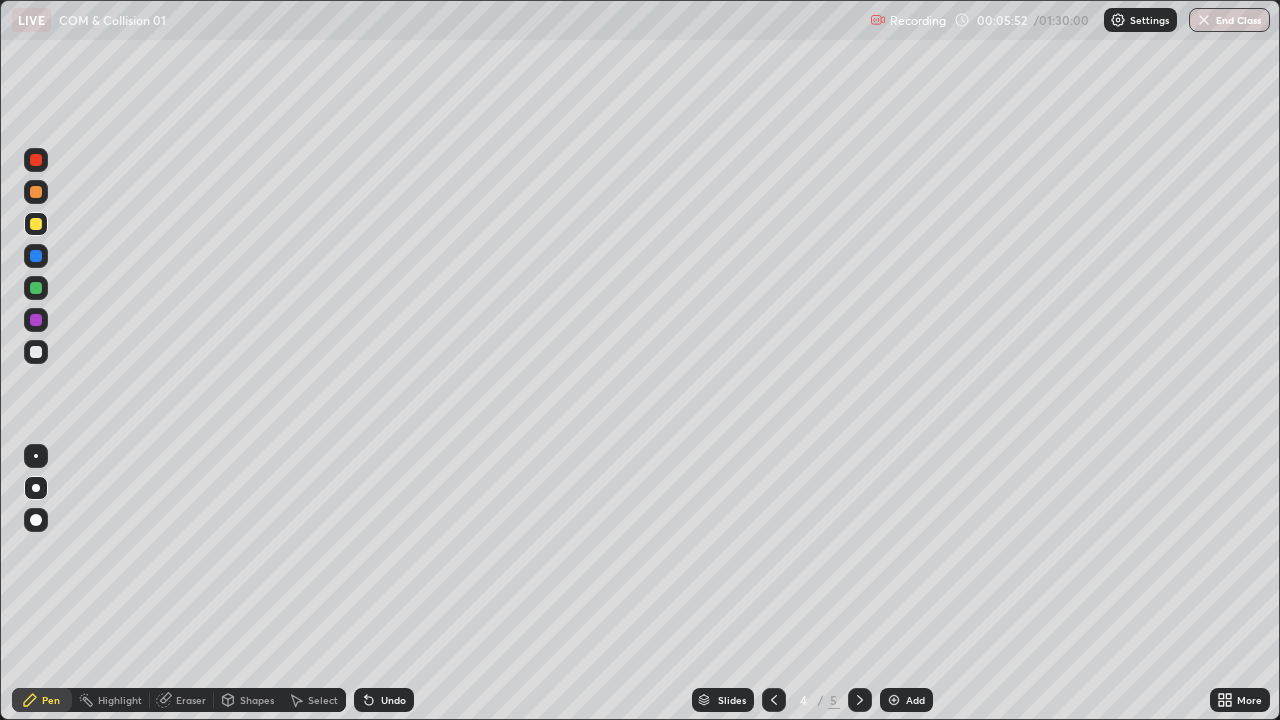 click at bounding box center [36, 352] 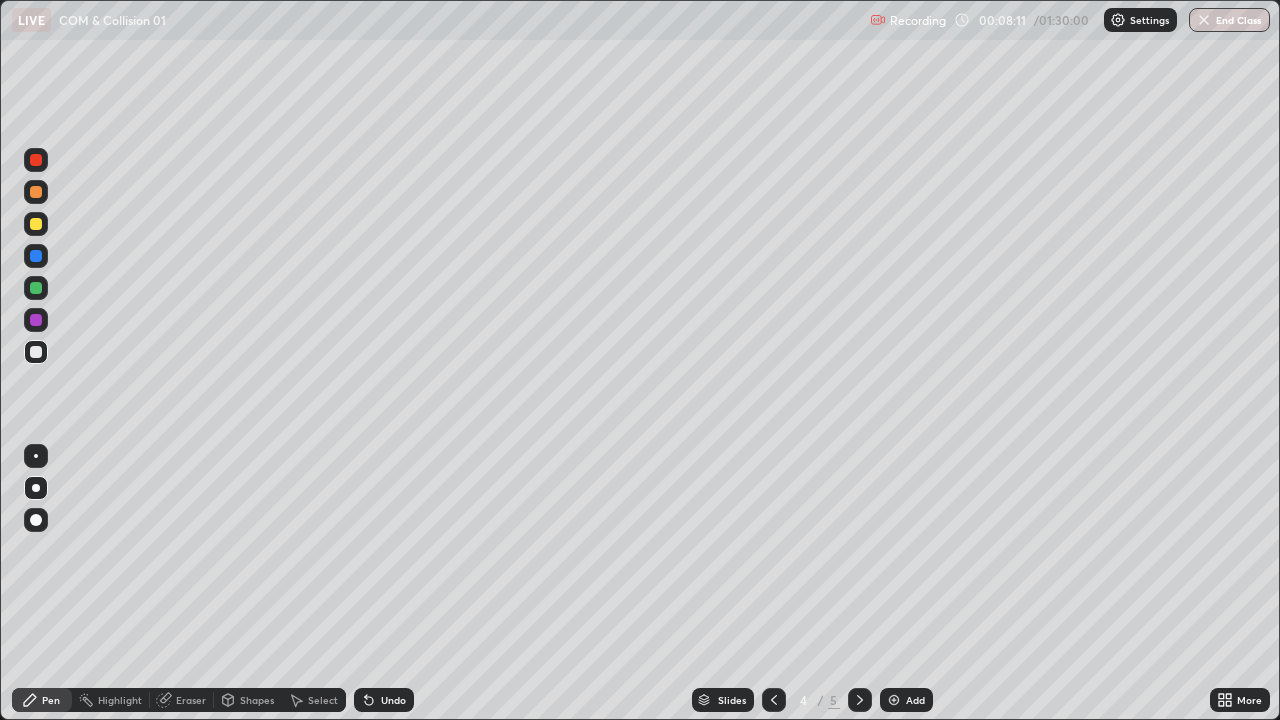 click on "Select" at bounding box center (314, 700) 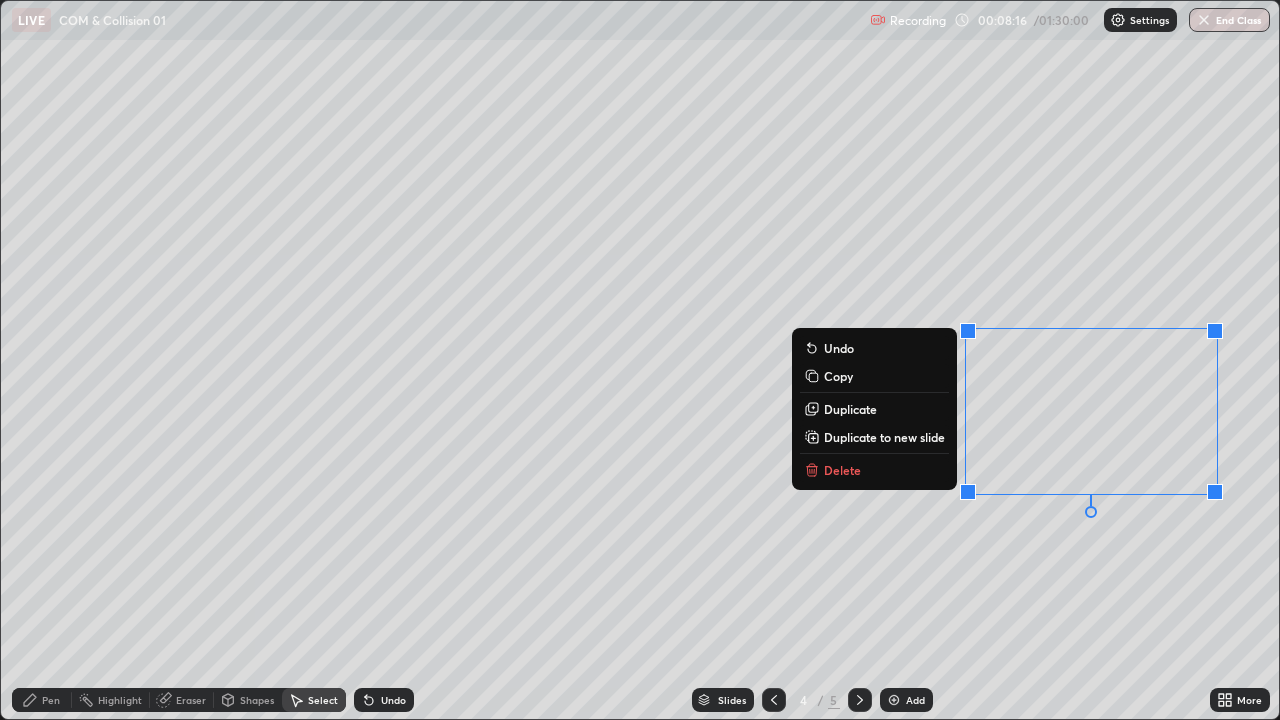 click on "0 ° Undo Copy Duplicate Duplicate to new slide Delete" at bounding box center [640, 360] 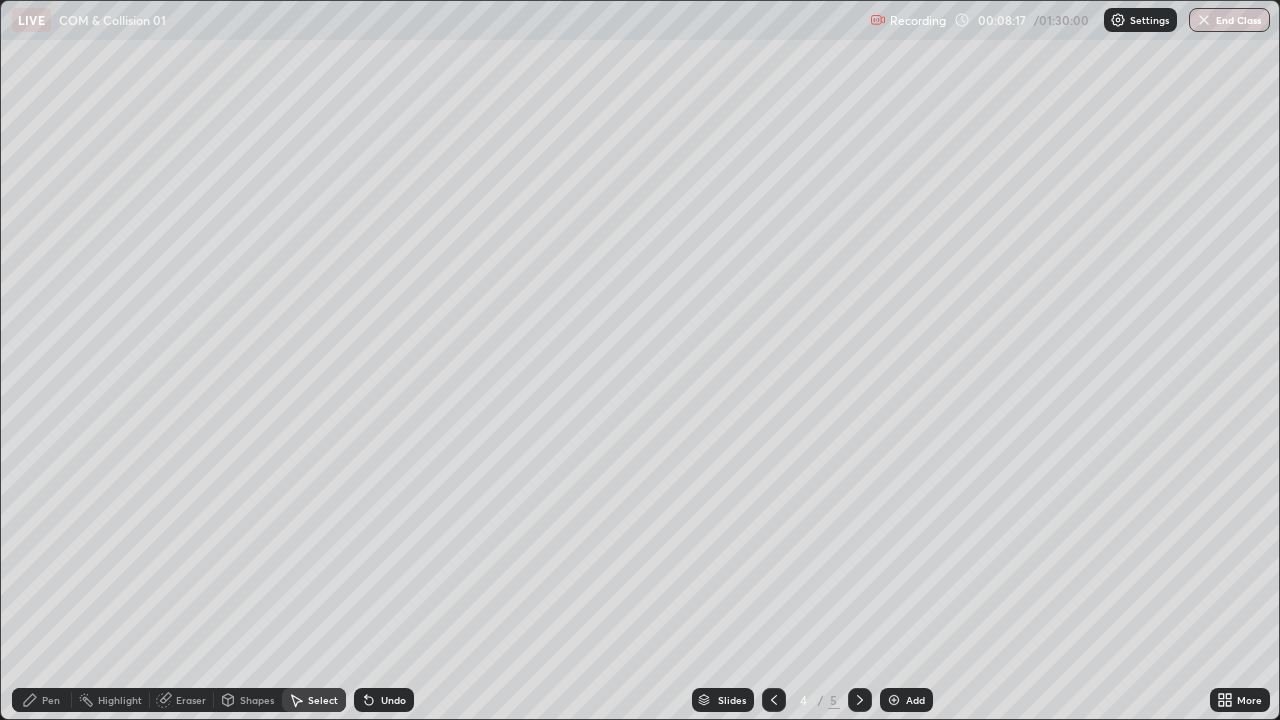 click on "Pen" at bounding box center (51, 700) 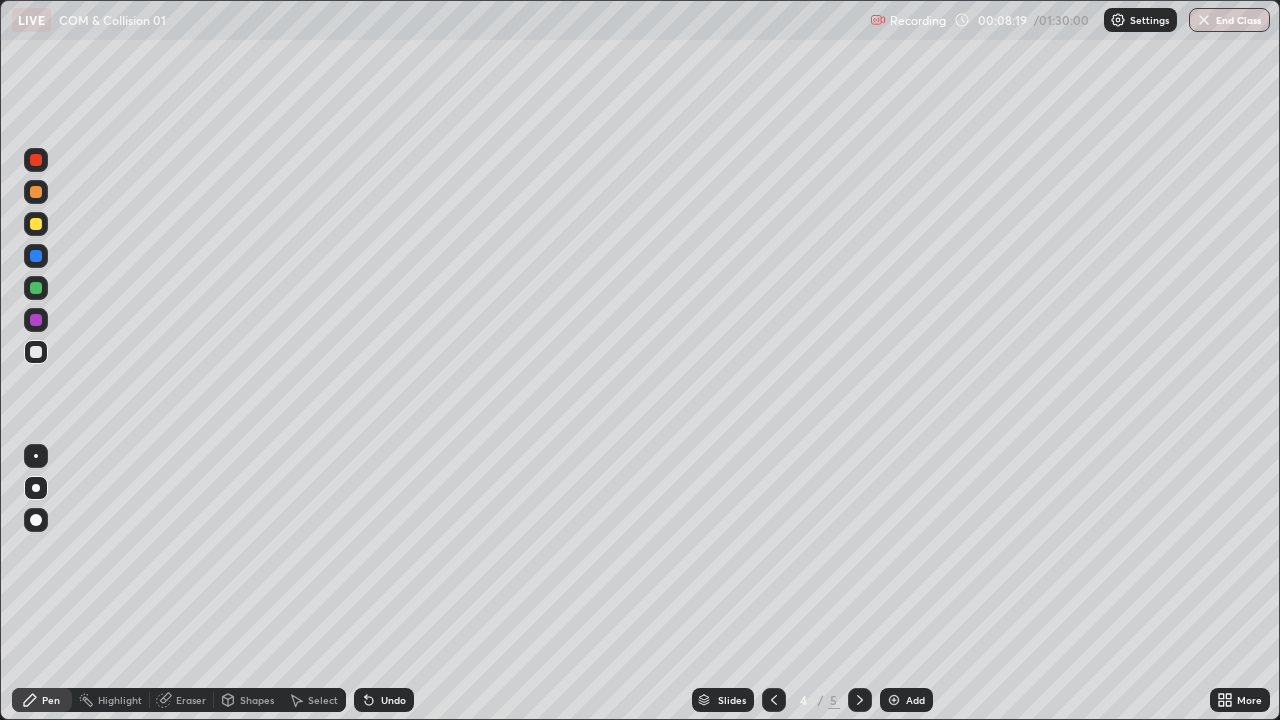 click at bounding box center [36, 224] 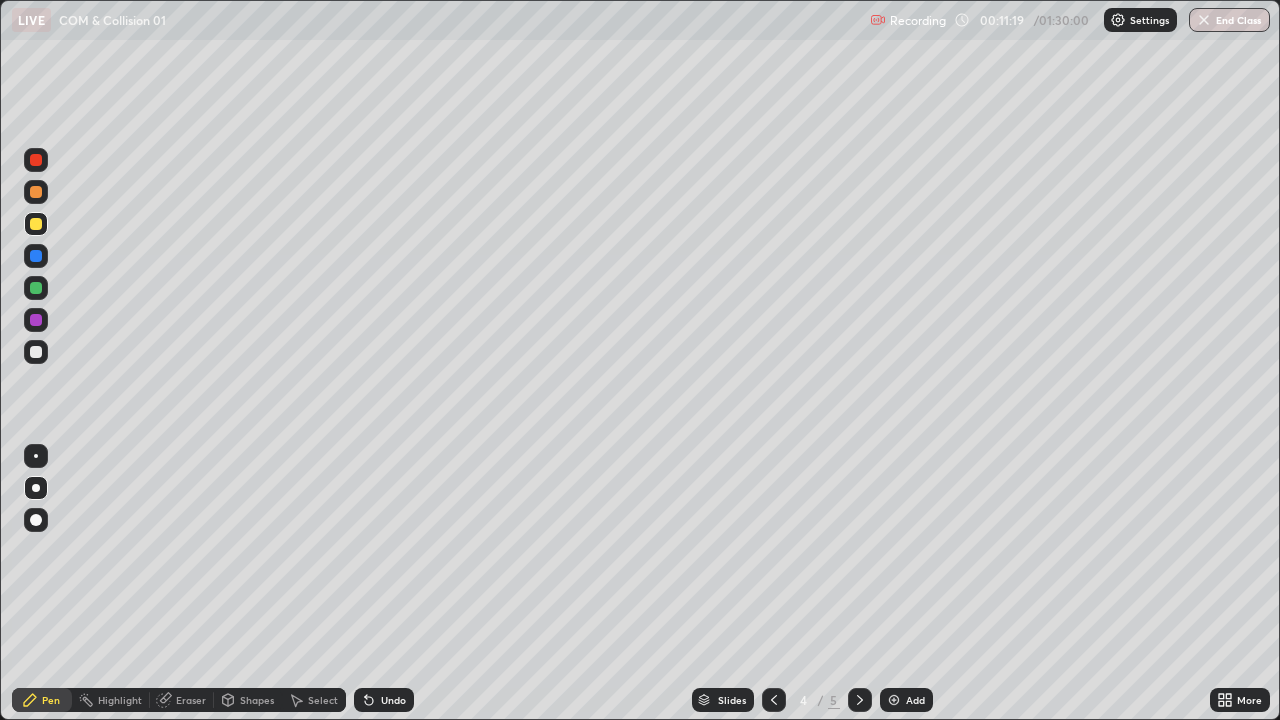 click at bounding box center [36, 256] 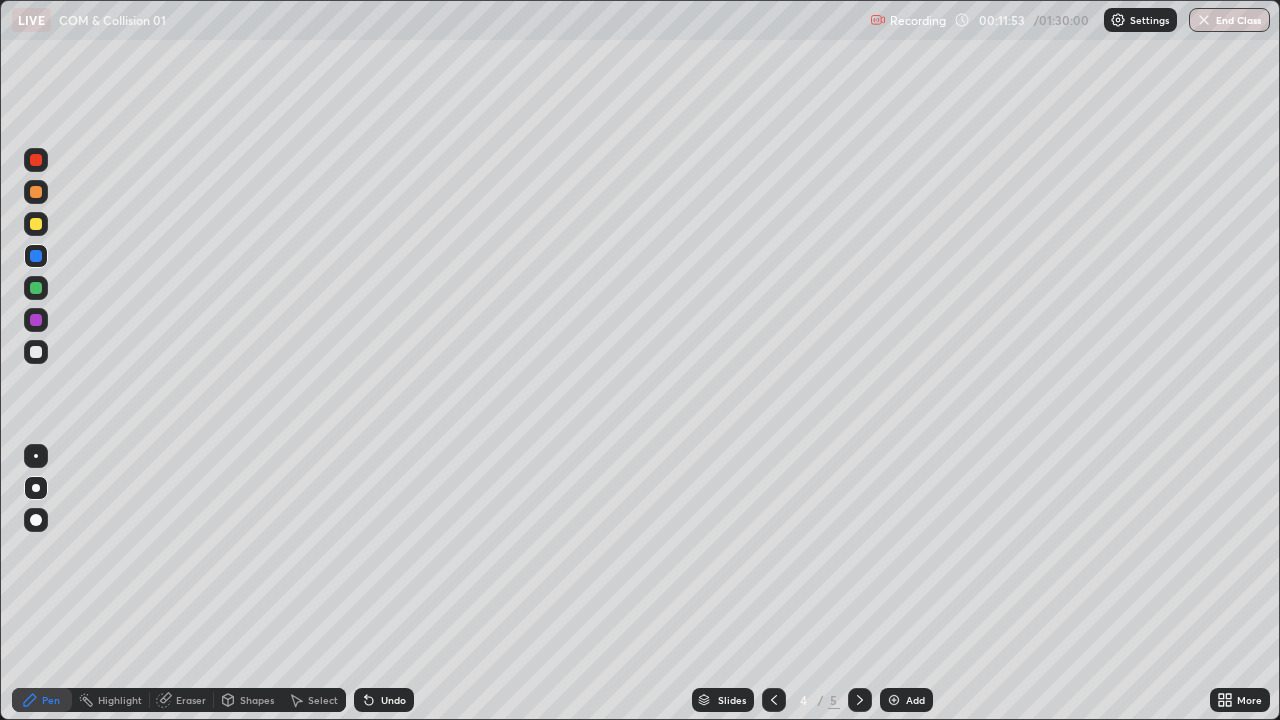 click at bounding box center (36, 352) 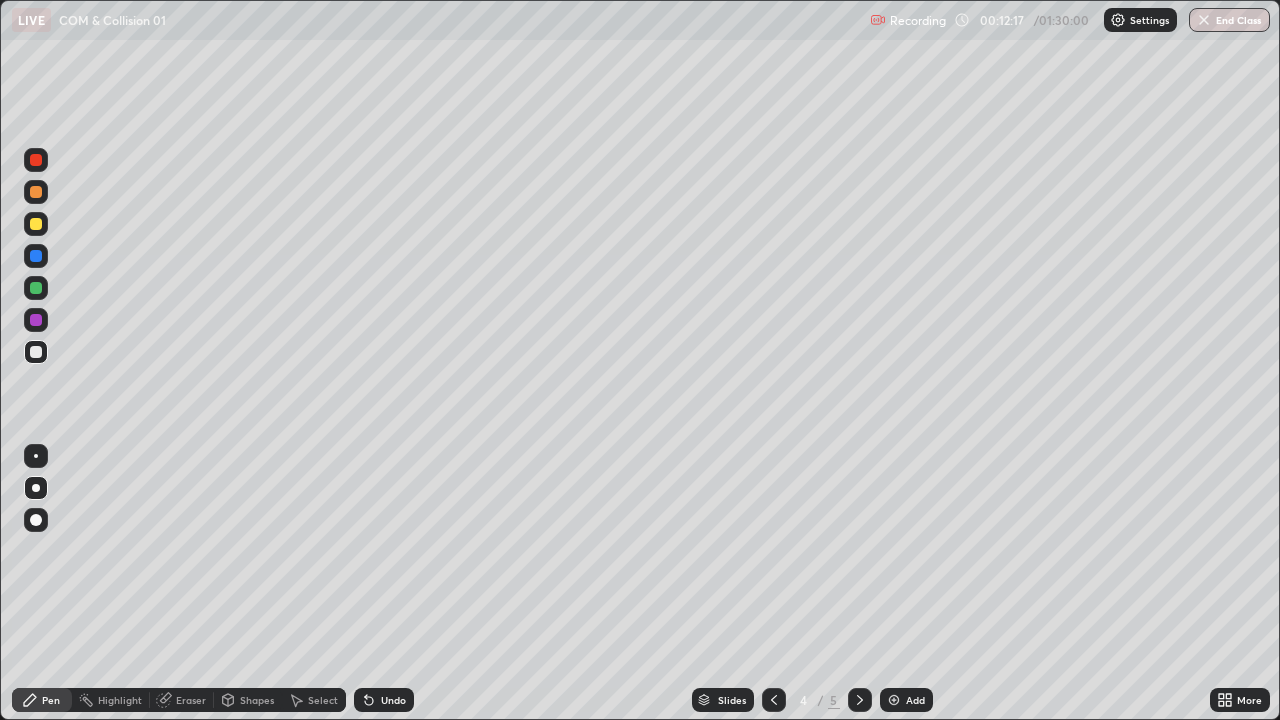 click at bounding box center (36, 224) 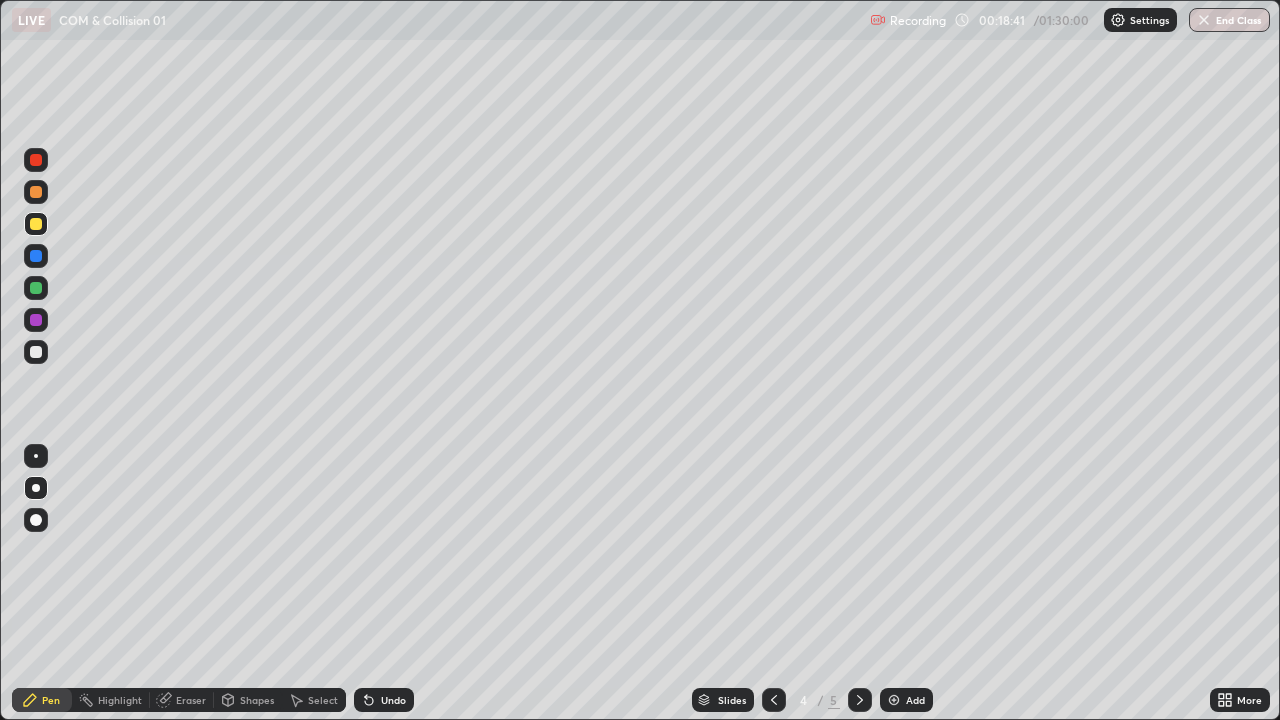 click on "Add" at bounding box center (915, 700) 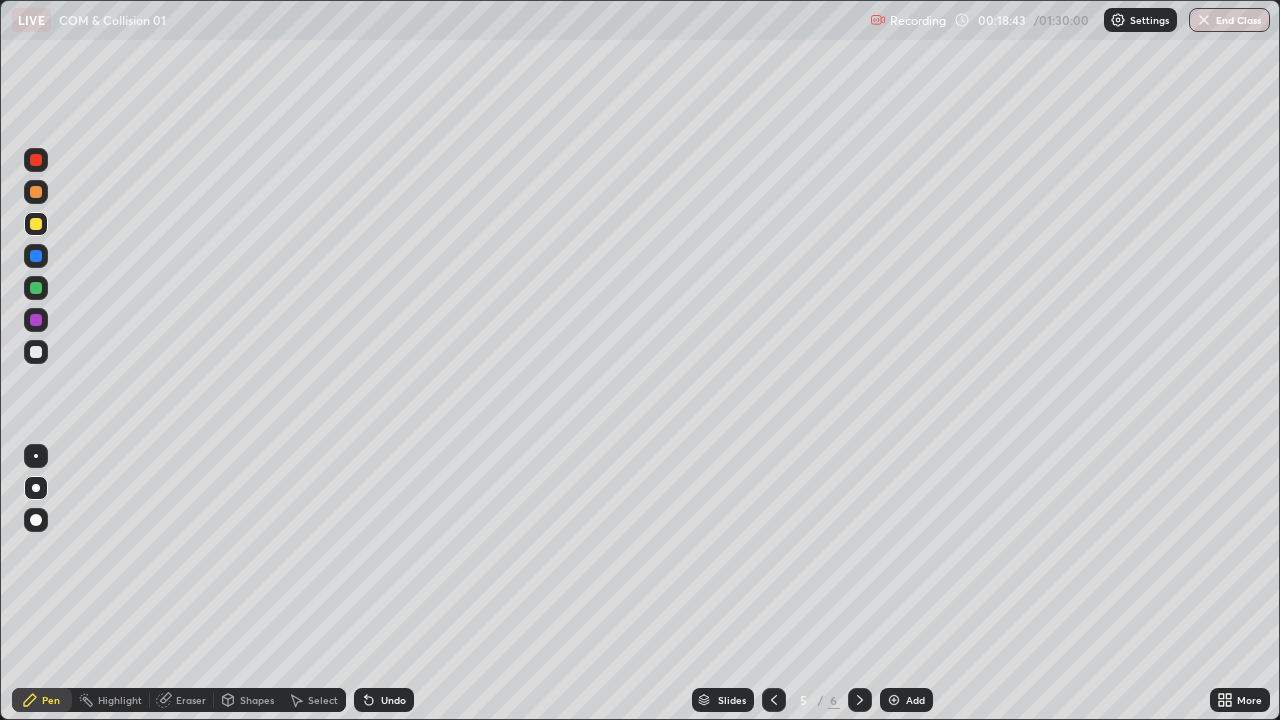 click on "Shapes" at bounding box center (257, 700) 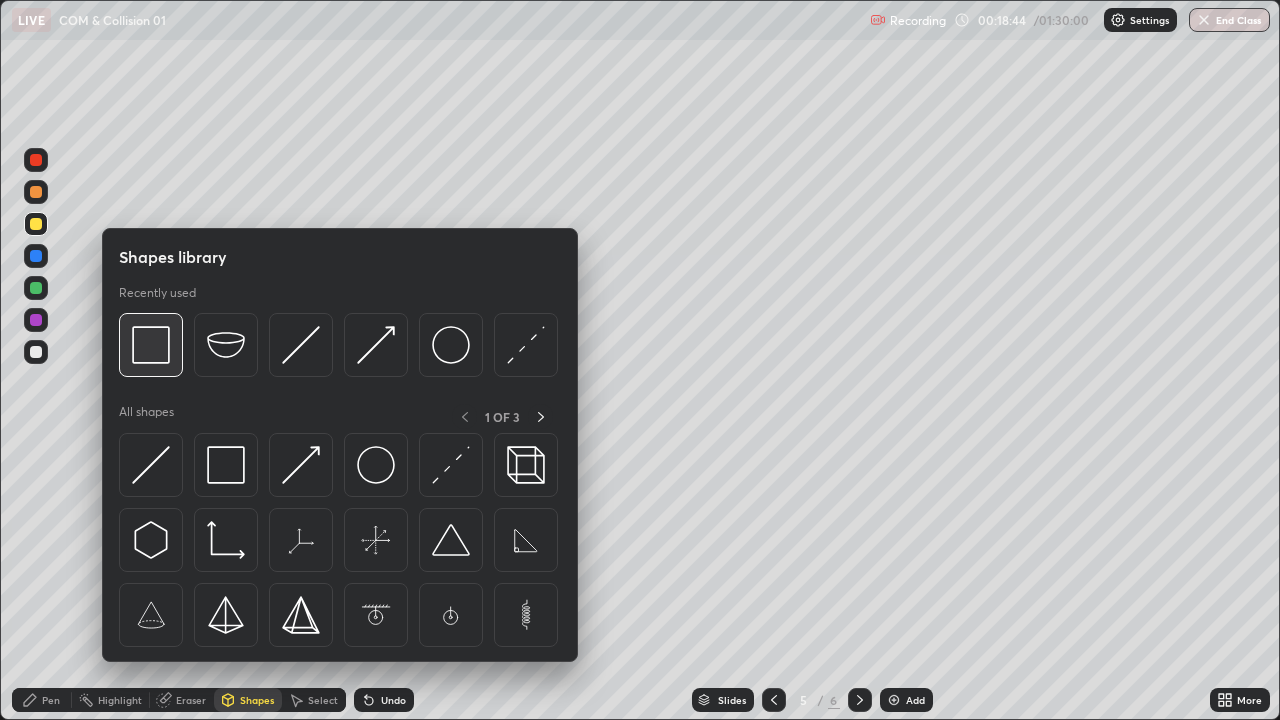 click at bounding box center [151, 345] 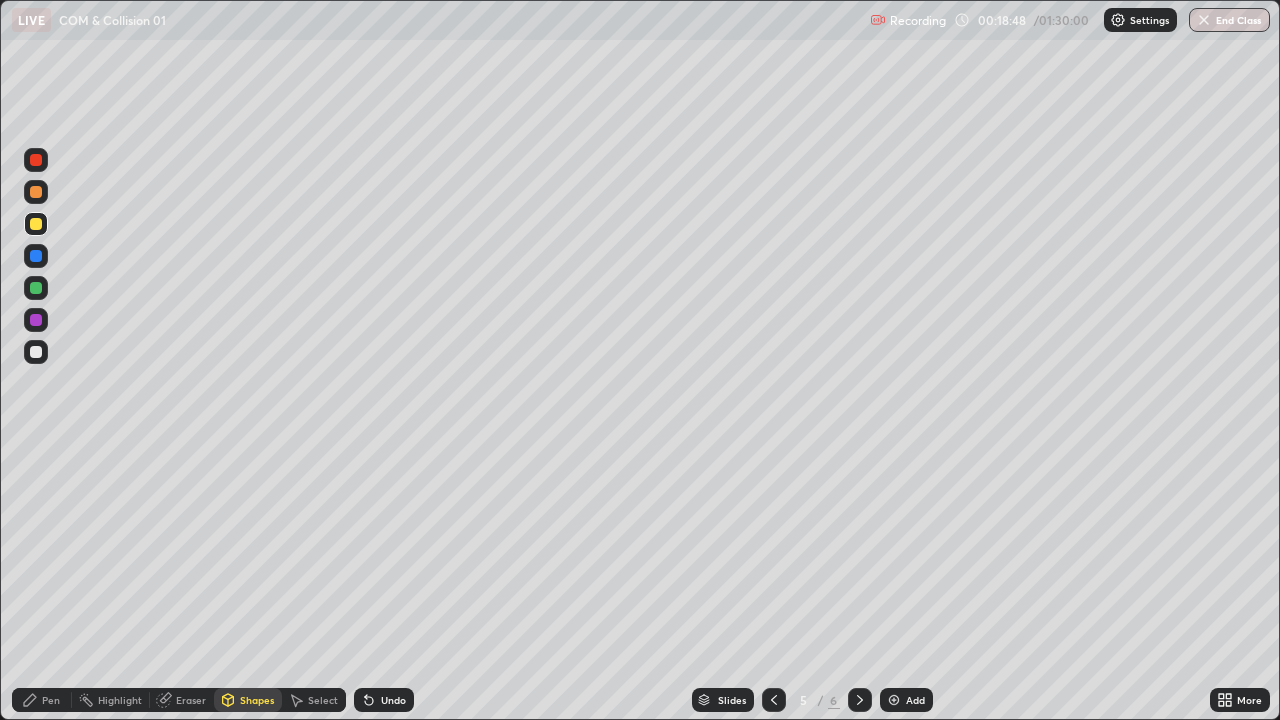 click on "Eraser" at bounding box center [191, 700] 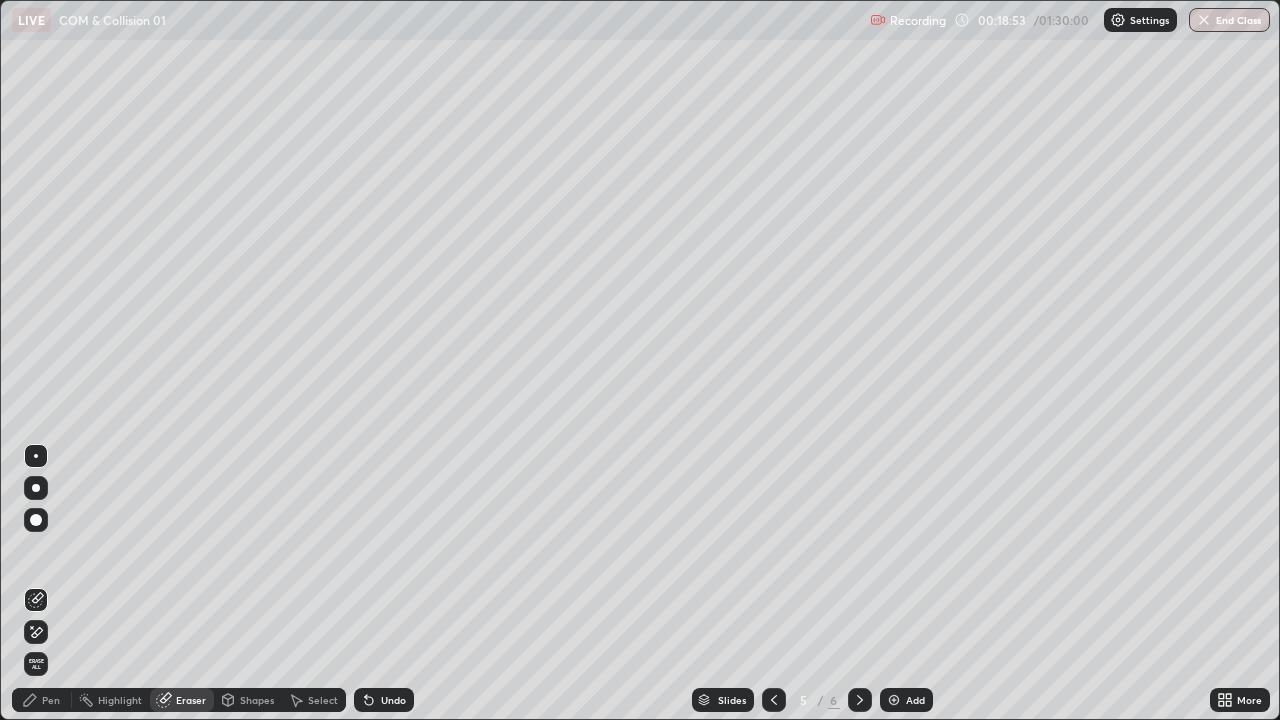 click on "Shapes" at bounding box center [257, 700] 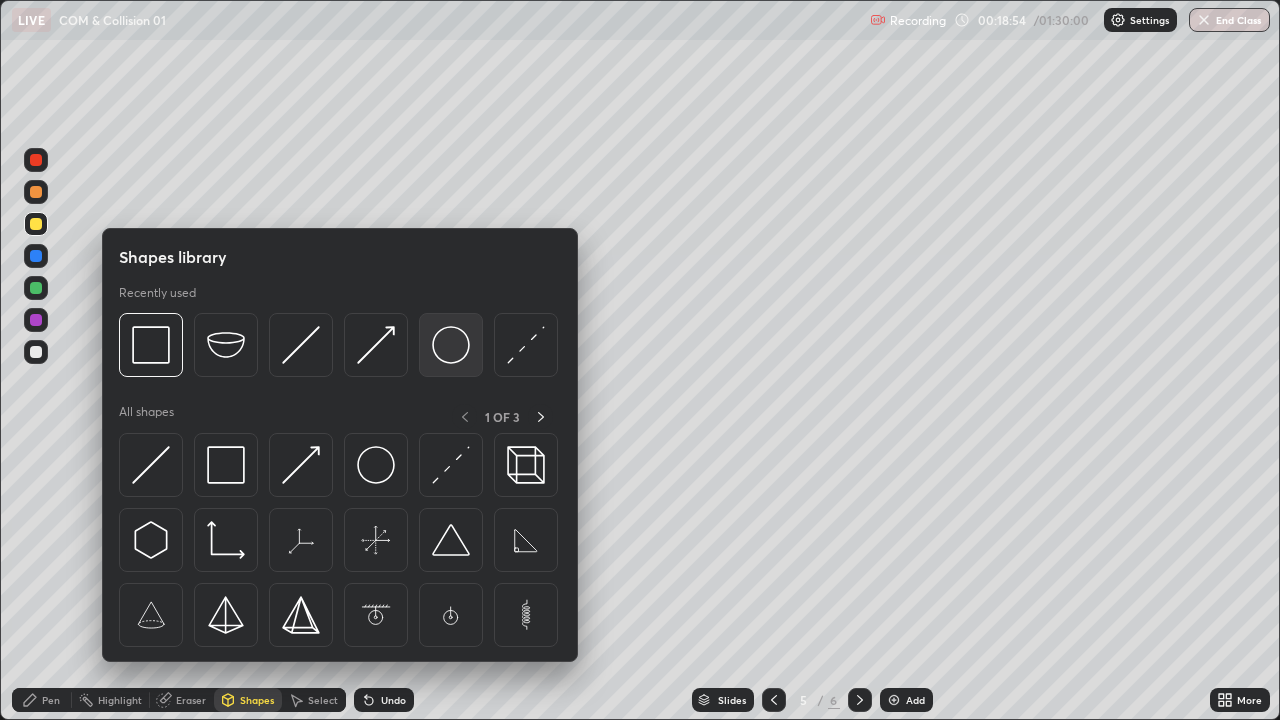 click at bounding box center (451, 345) 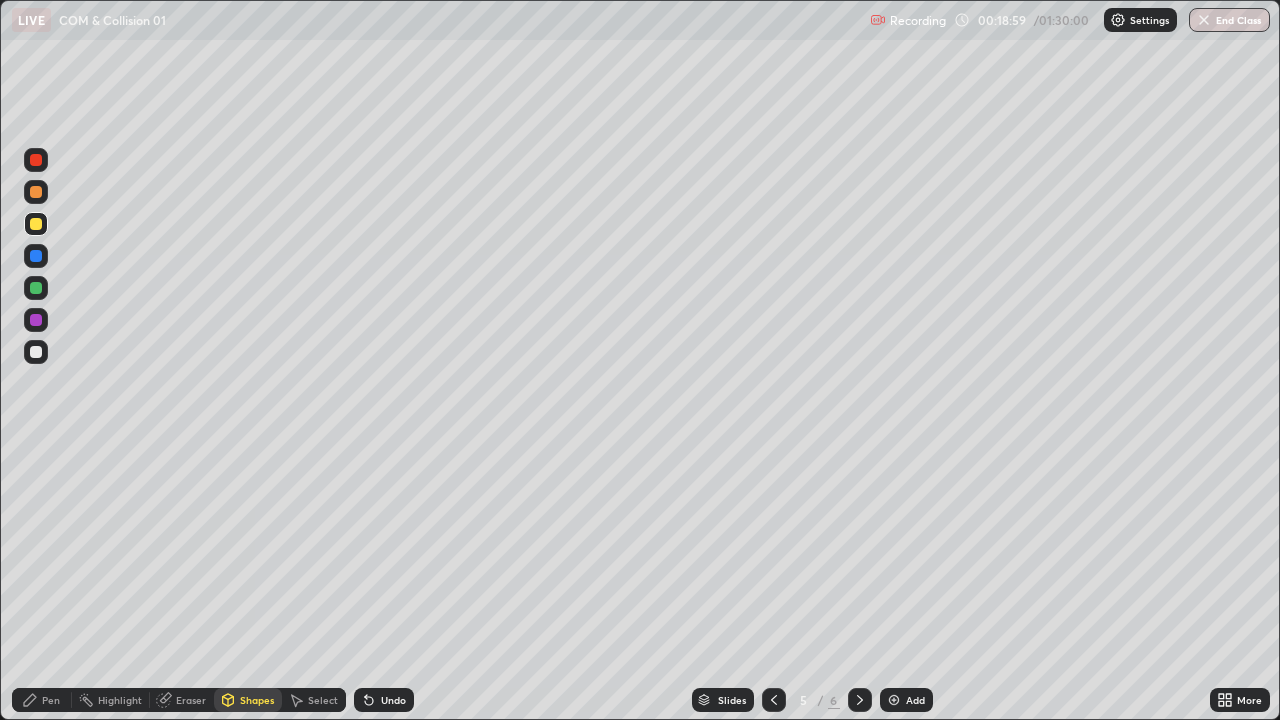 click on "Select" at bounding box center (314, 700) 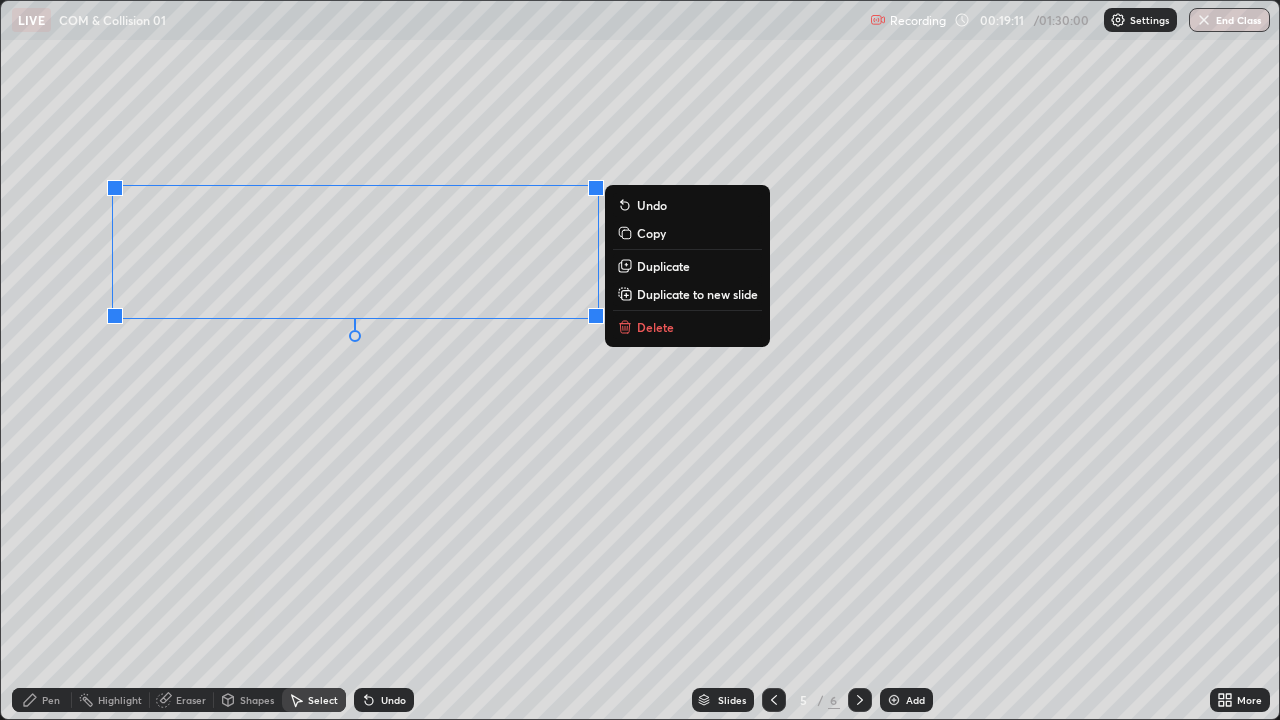 click on "0 ° Undo Copy Duplicate Duplicate to new slide Delete" at bounding box center [640, 360] 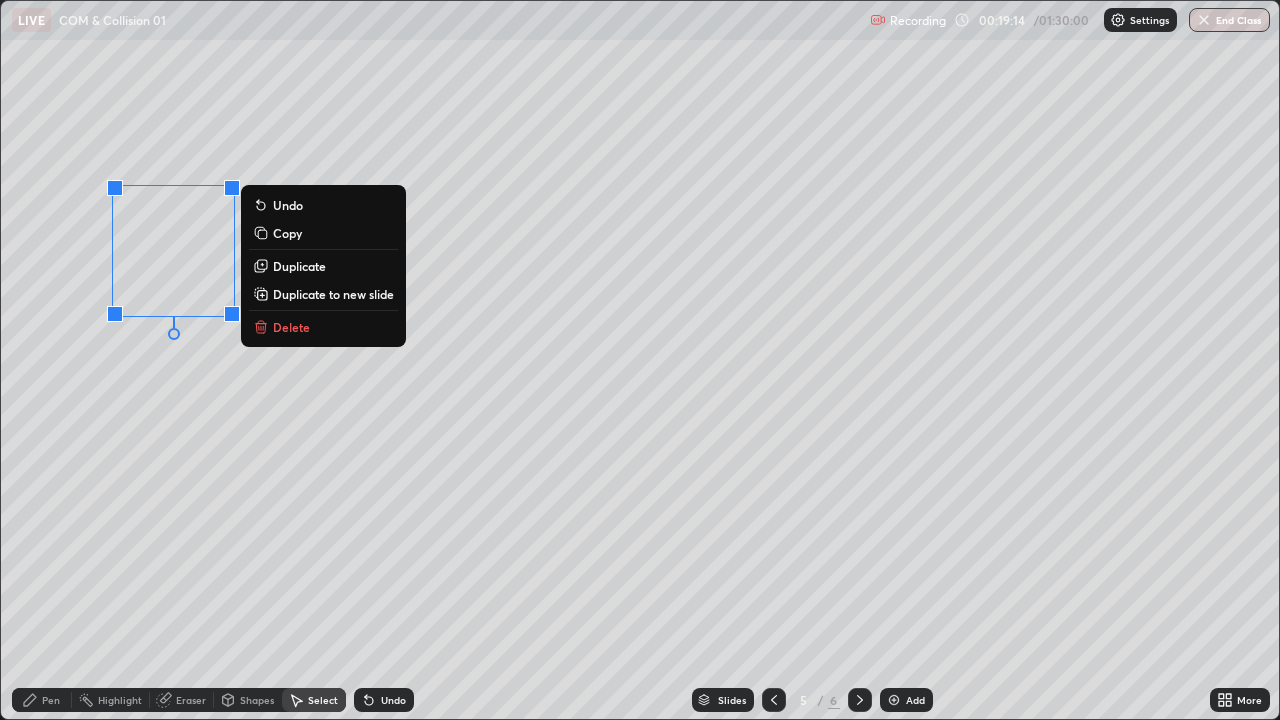 click on "Duplicate" at bounding box center (299, 266) 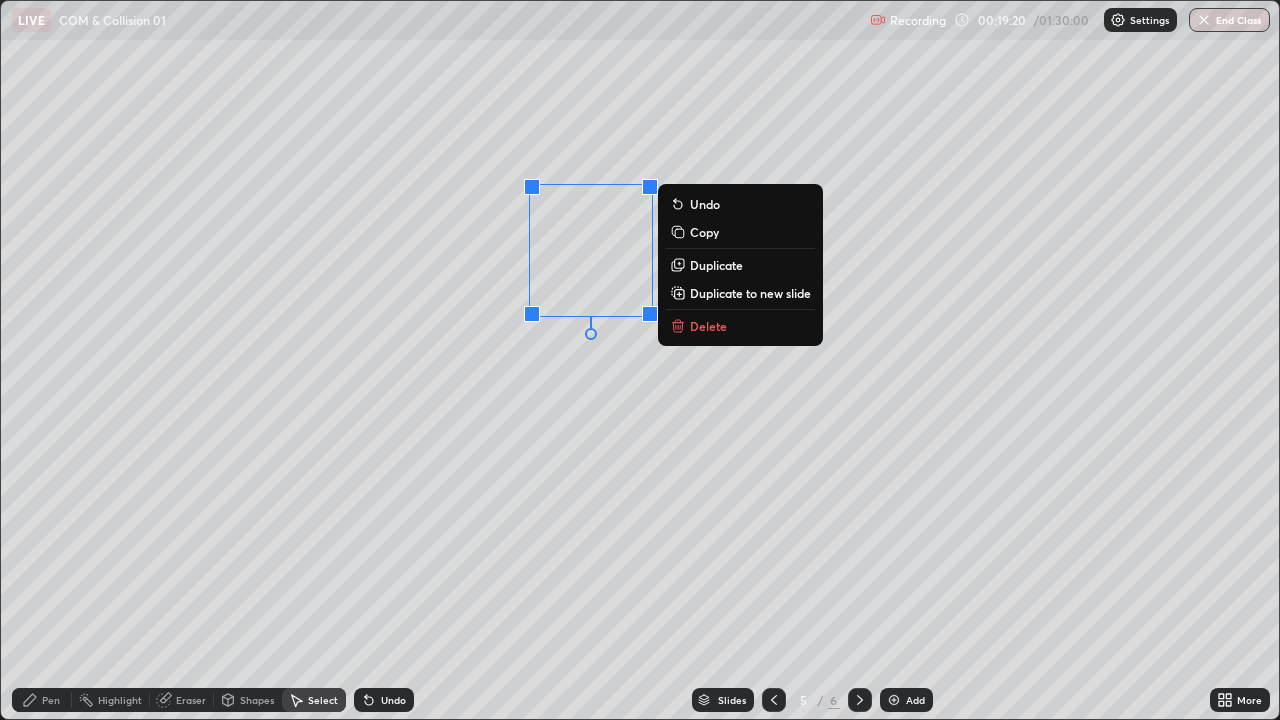 click on "0 ° Undo Copy Duplicate Duplicate to new slide Delete" at bounding box center [640, 360] 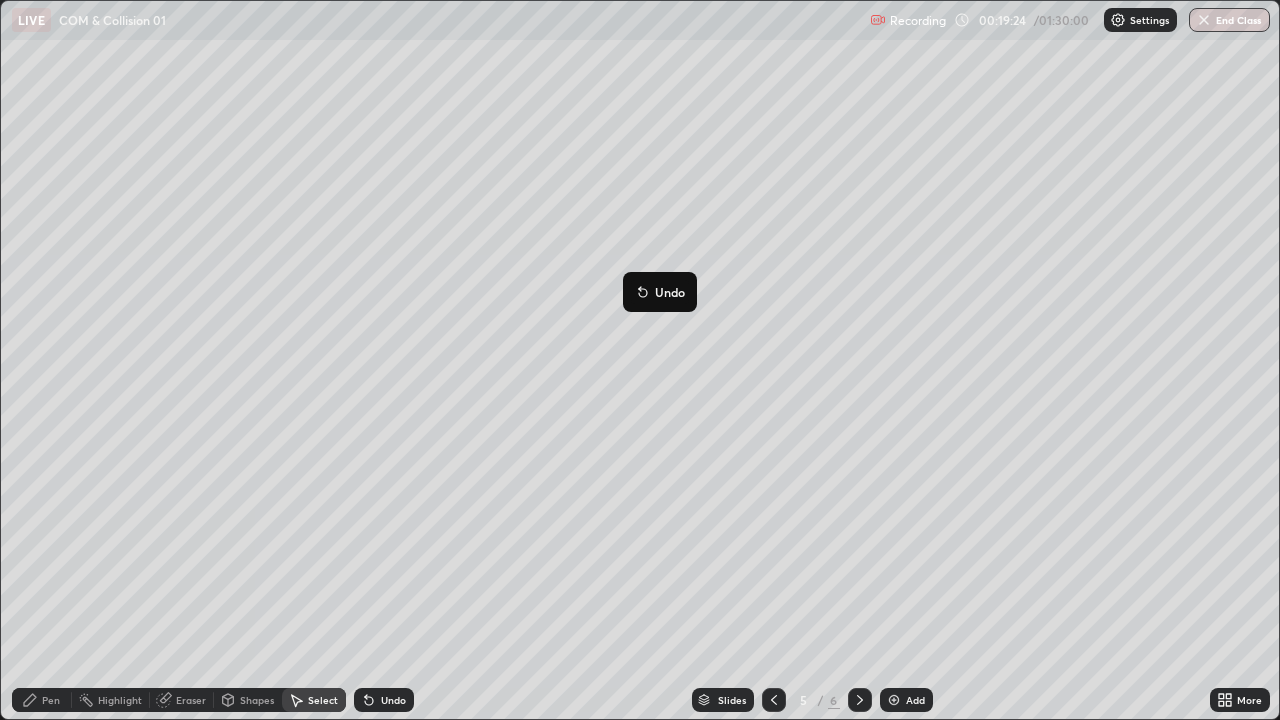 click on "0 ° Undo Copy Duplicate Duplicate to new slide Delete" at bounding box center [640, 360] 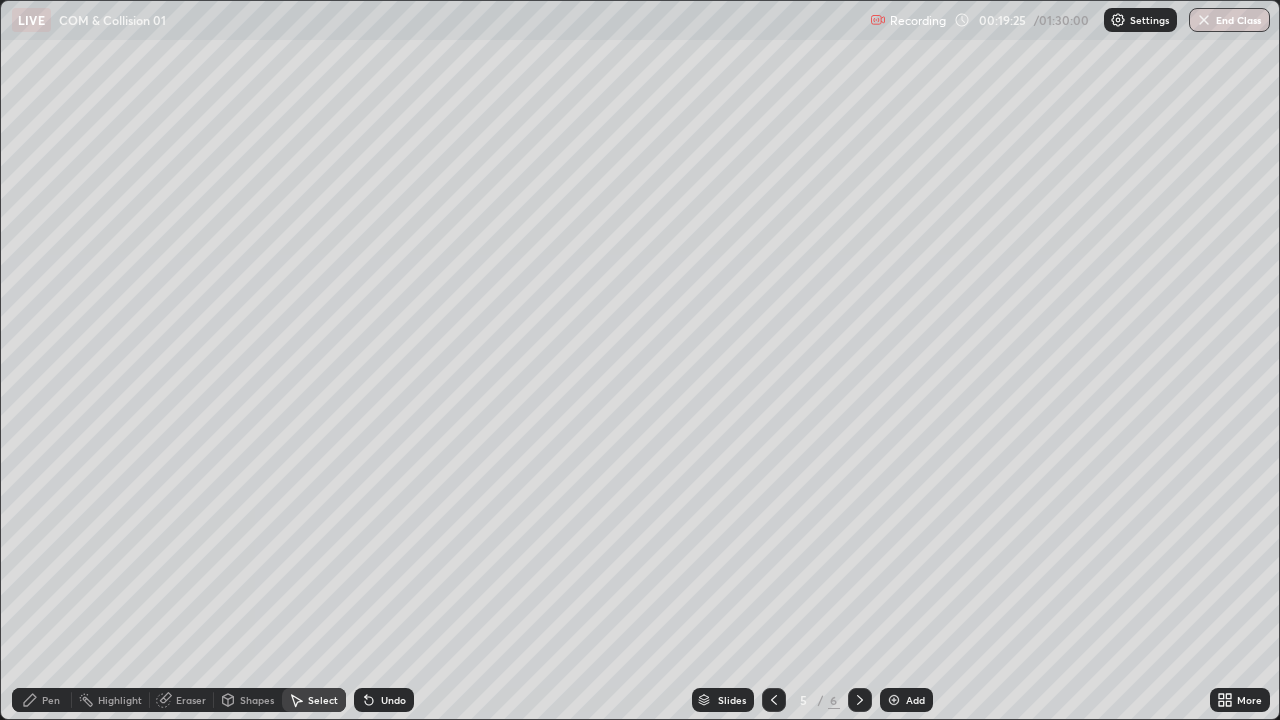 click on "Highlight" at bounding box center [120, 700] 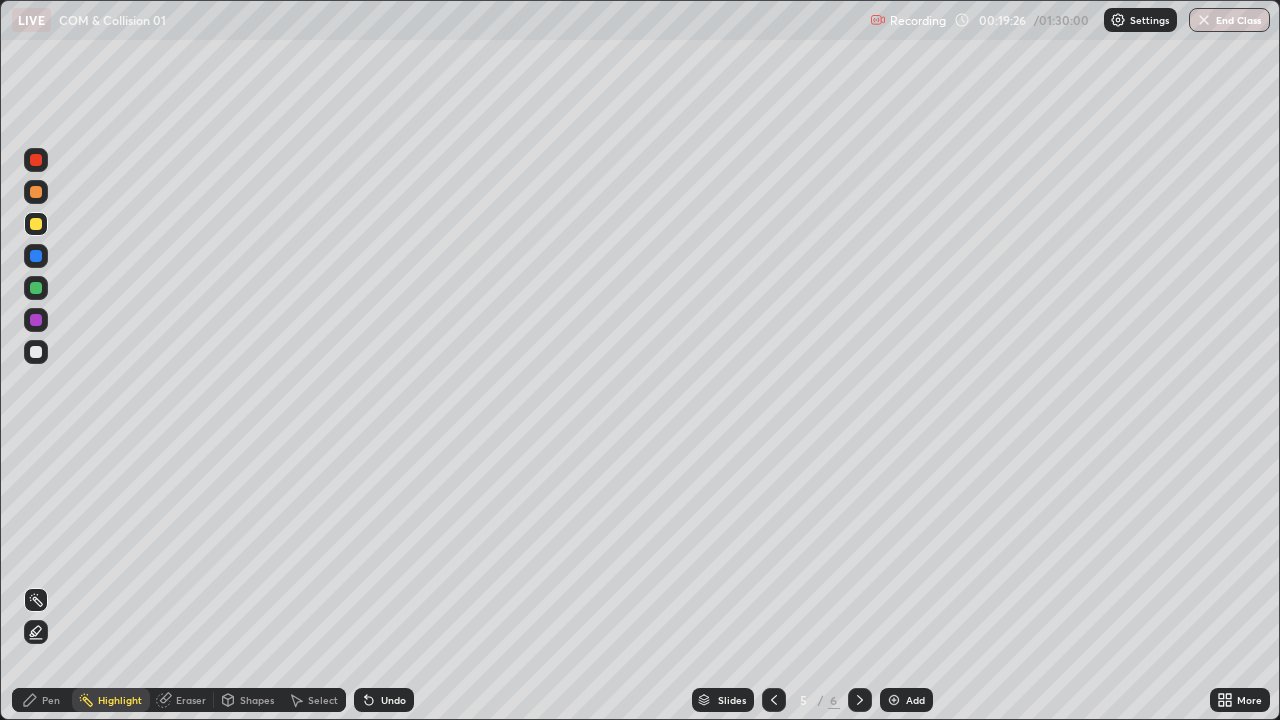 click 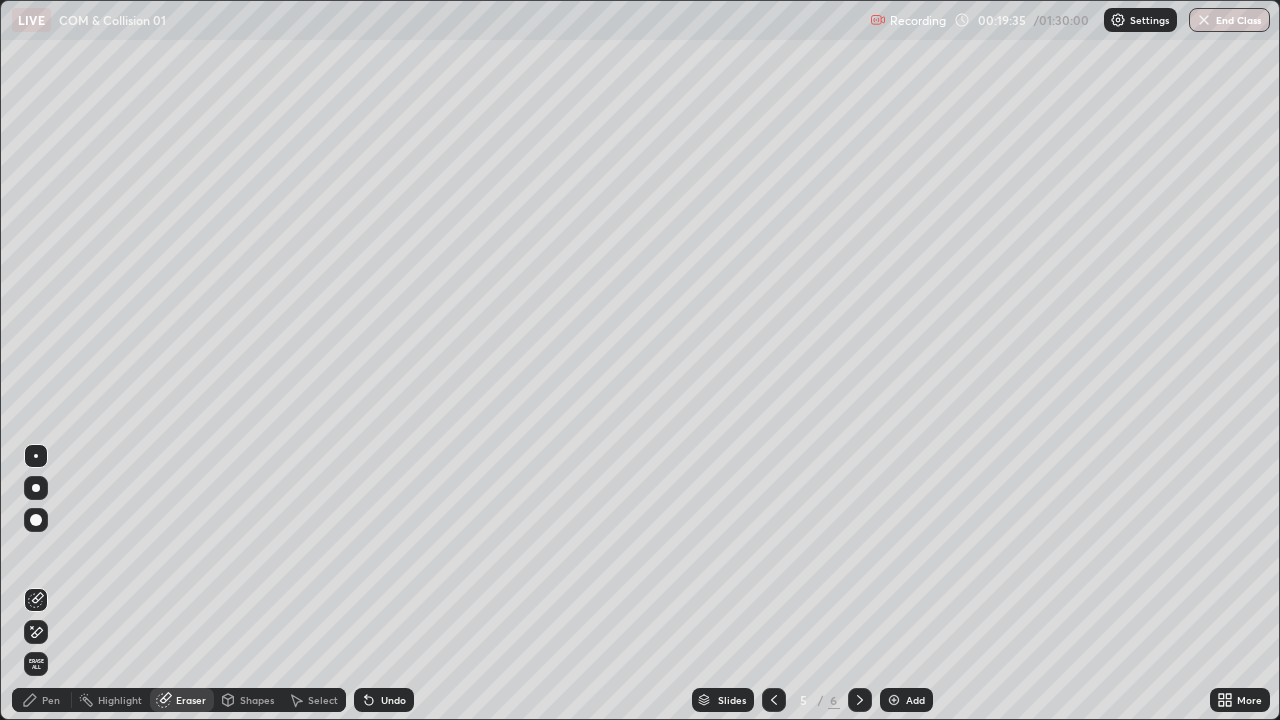 click on "Pen" at bounding box center [51, 700] 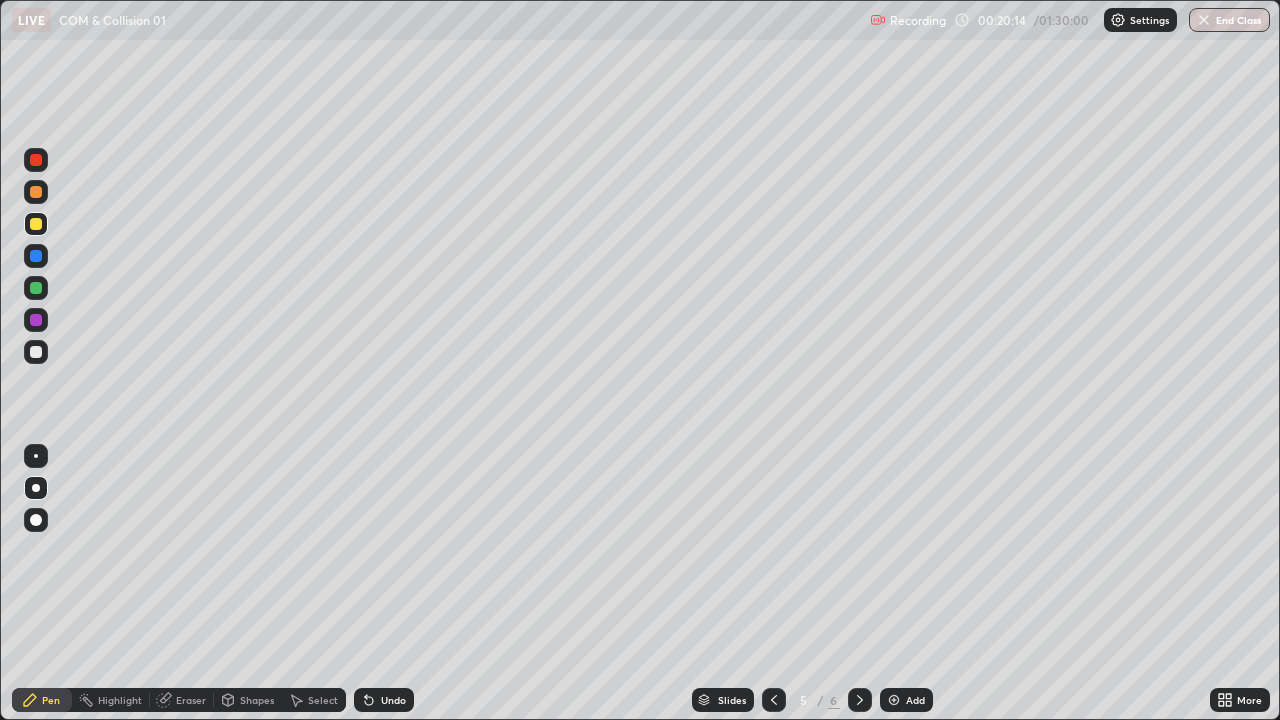 click at bounding box center [36, 192] 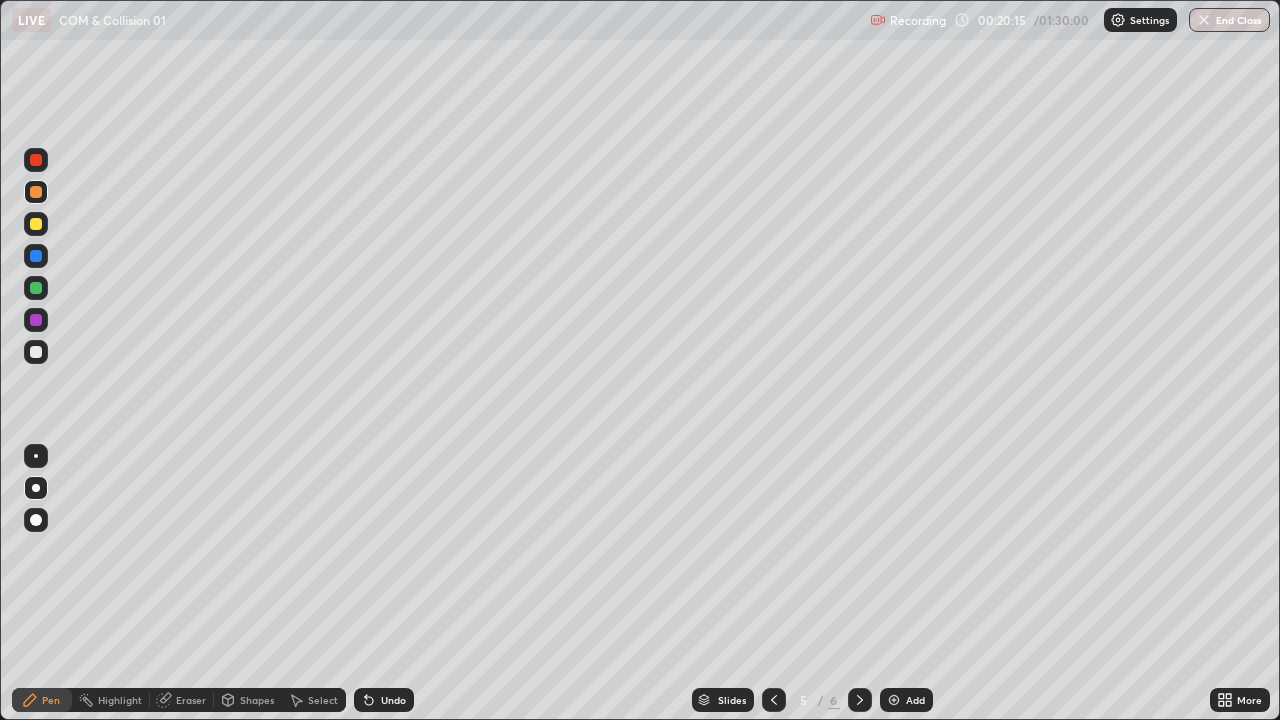 click at bounding box center [36, 288] 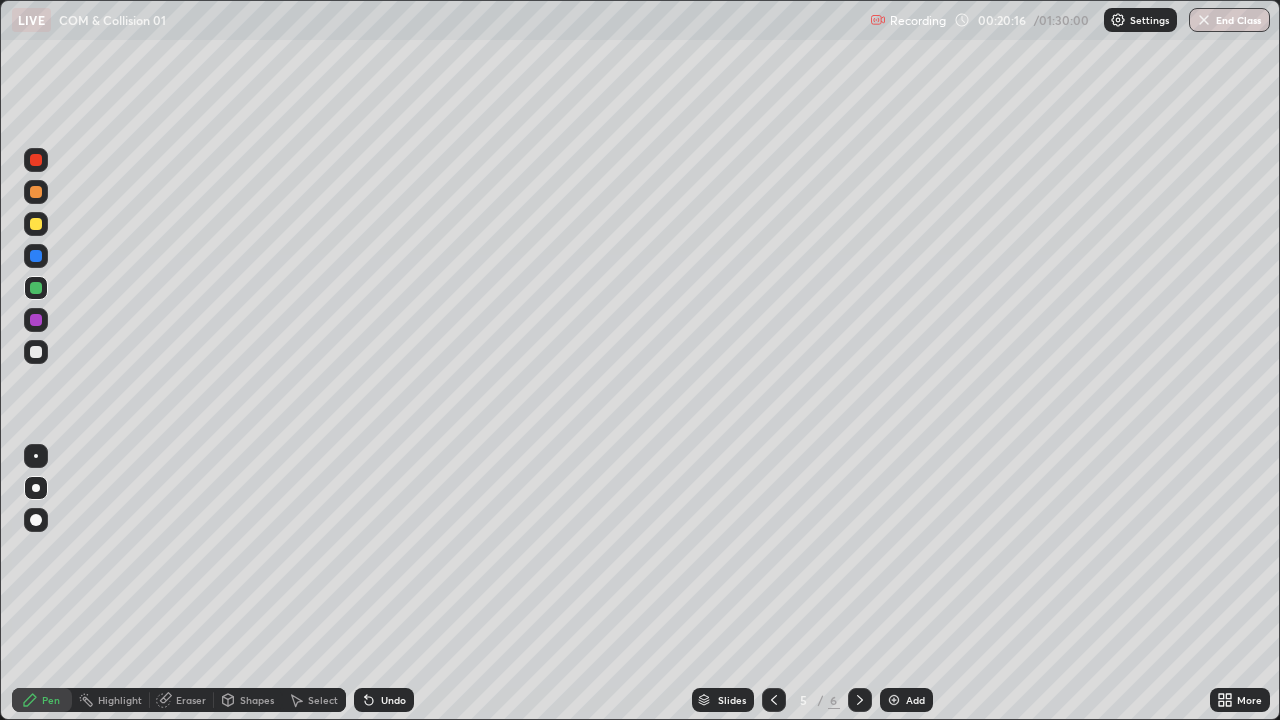 click on "Shapes" at bounding box center (248, 700) 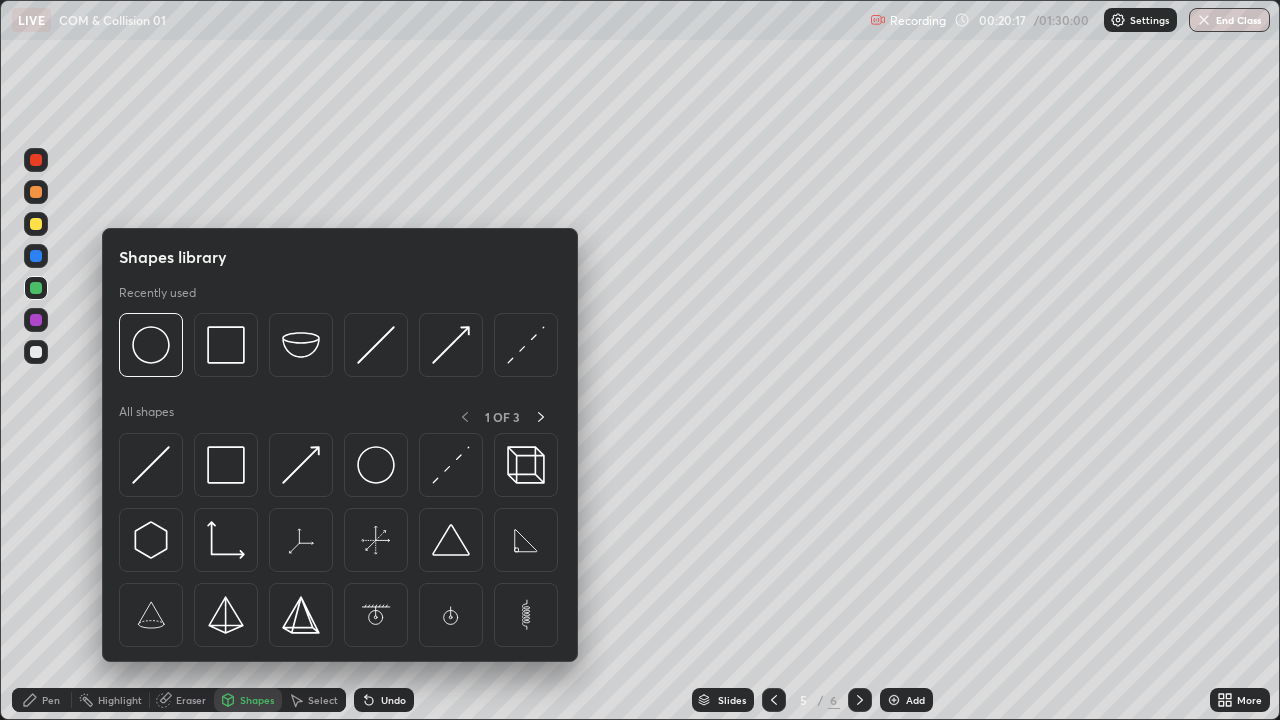 click on "Shapes" at bounding box center [248, 700] 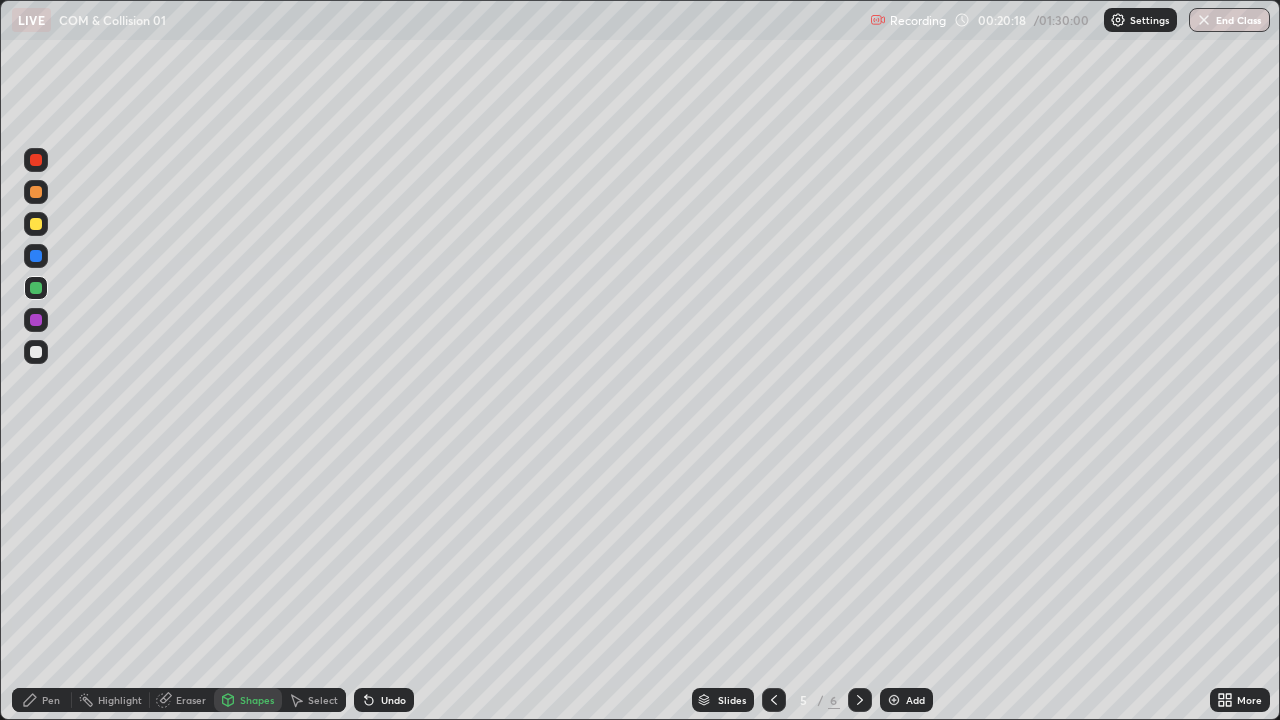 click on "Shapes" at bounding box center (257, 700) 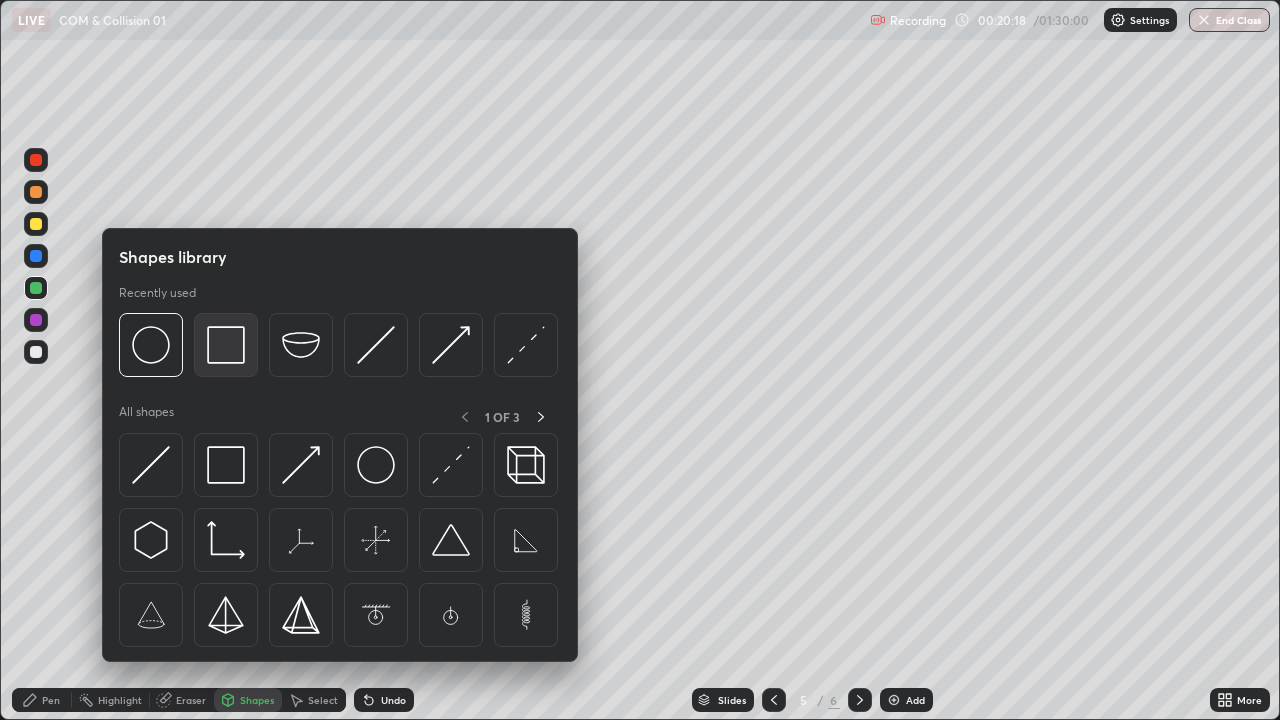click at bounding box center (226, 345) 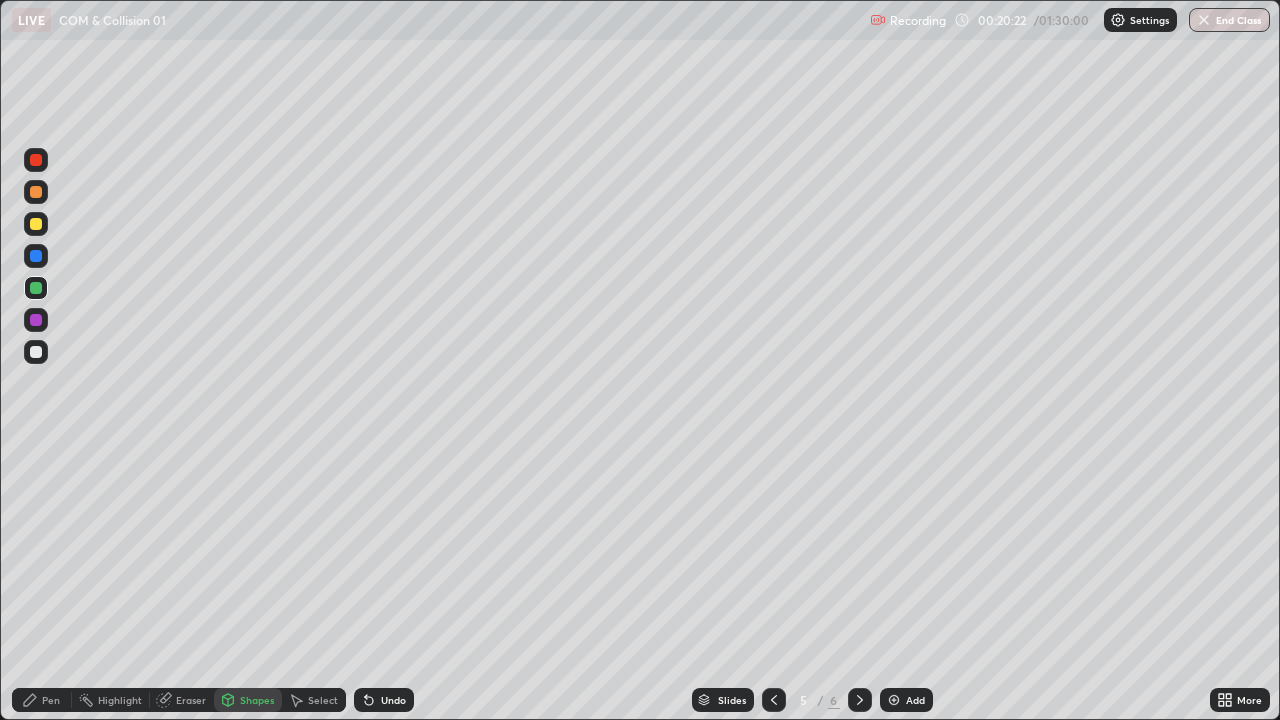 click on "Pen" at bounding box center [51, 700] 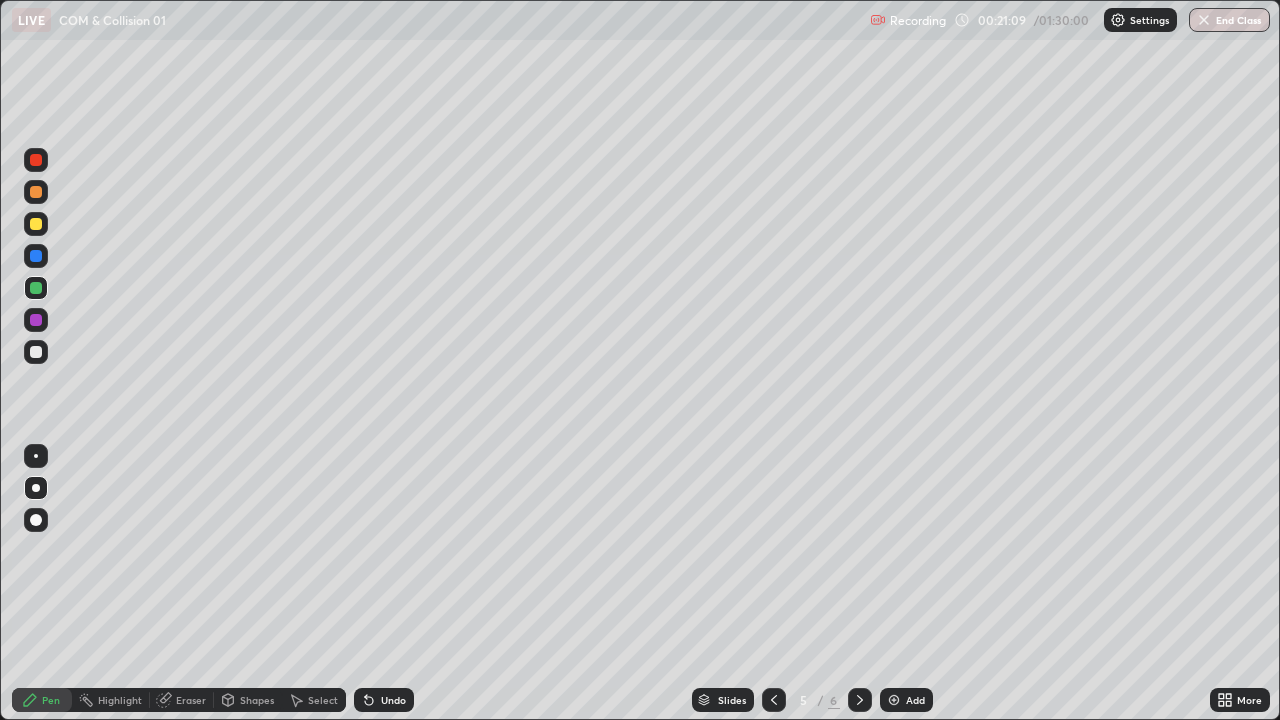 click on "Select" at bounding box center [323, 700] 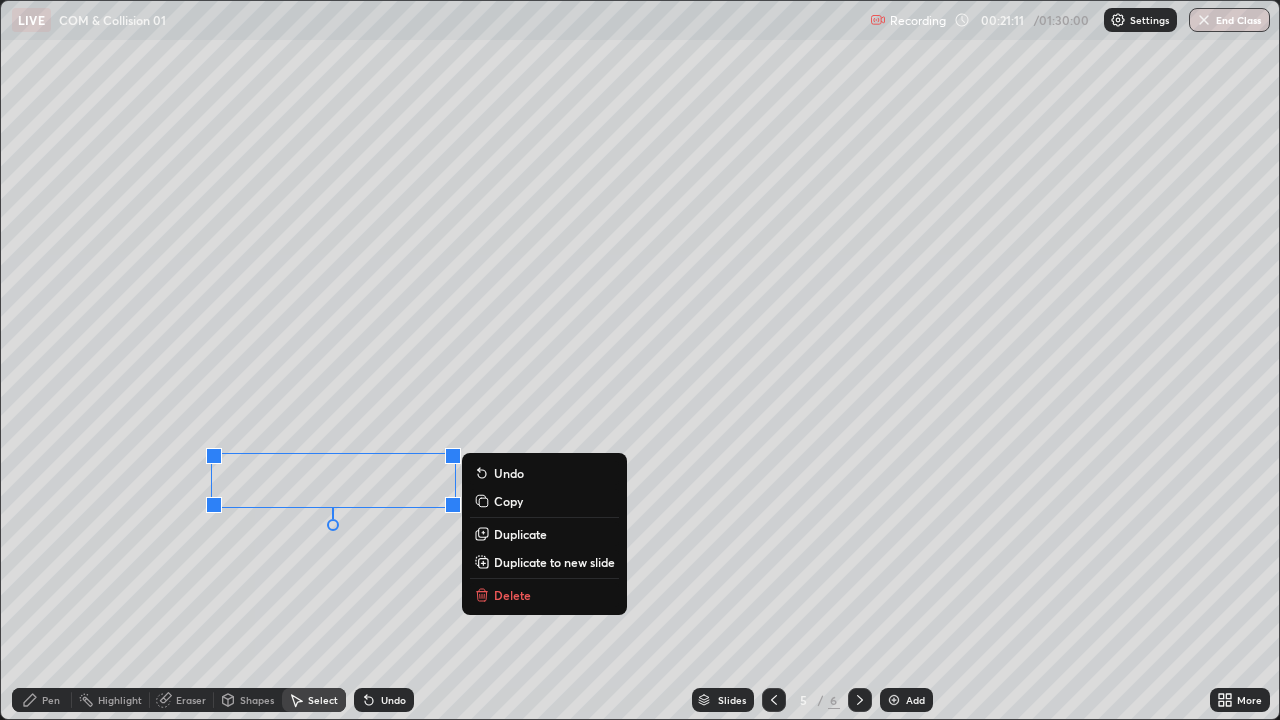 click on "Duplicate" at bounding box center [520, 534] 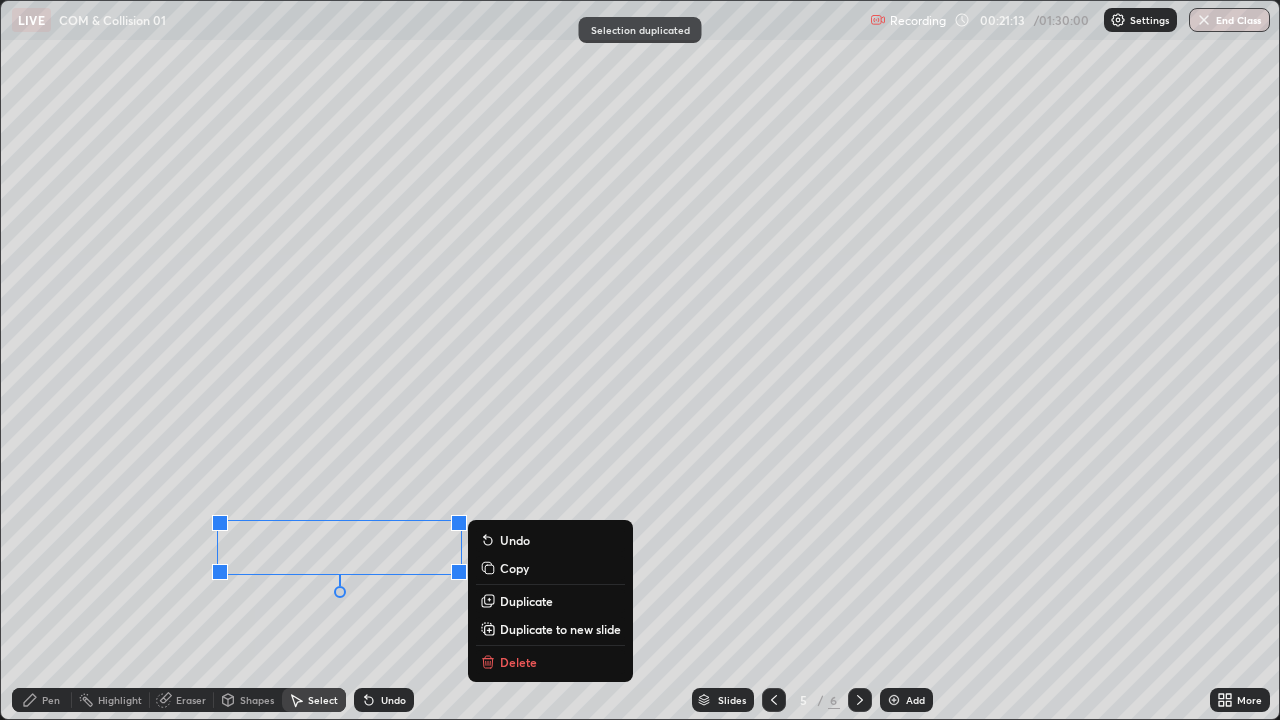 click on "Pen" at bounding box center (51, 700) 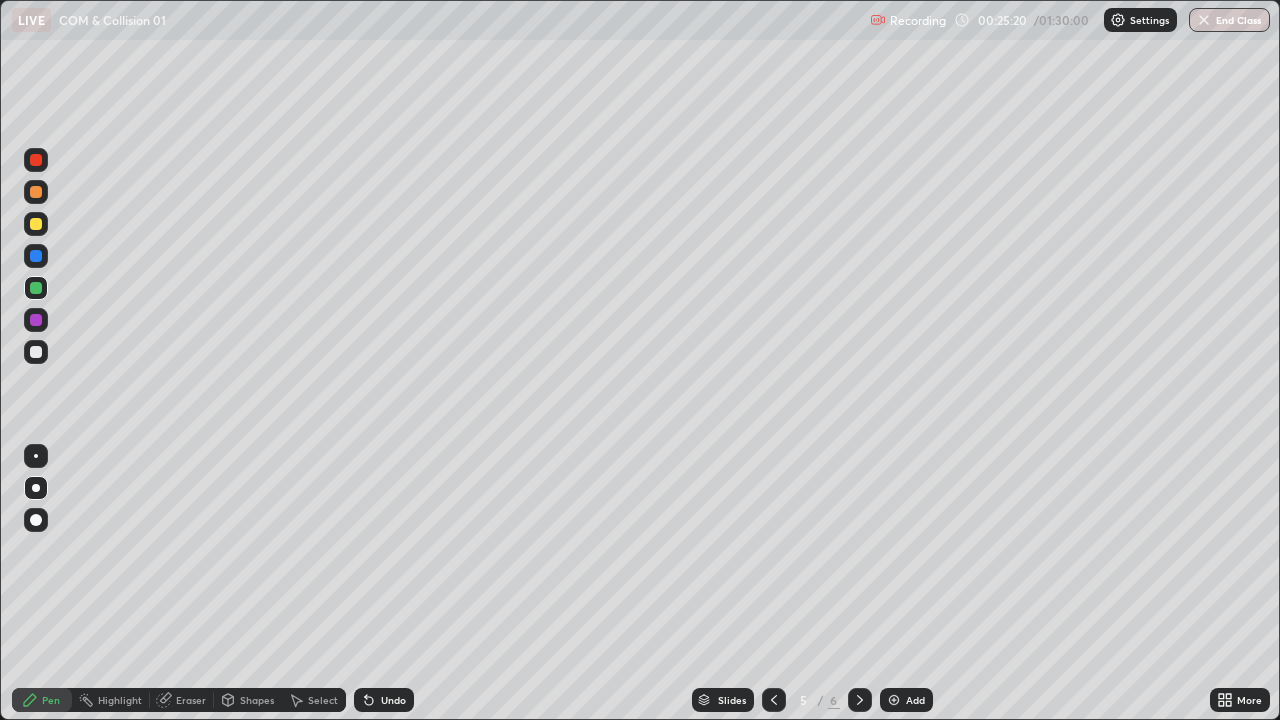 click at bounding box center [36, 352] 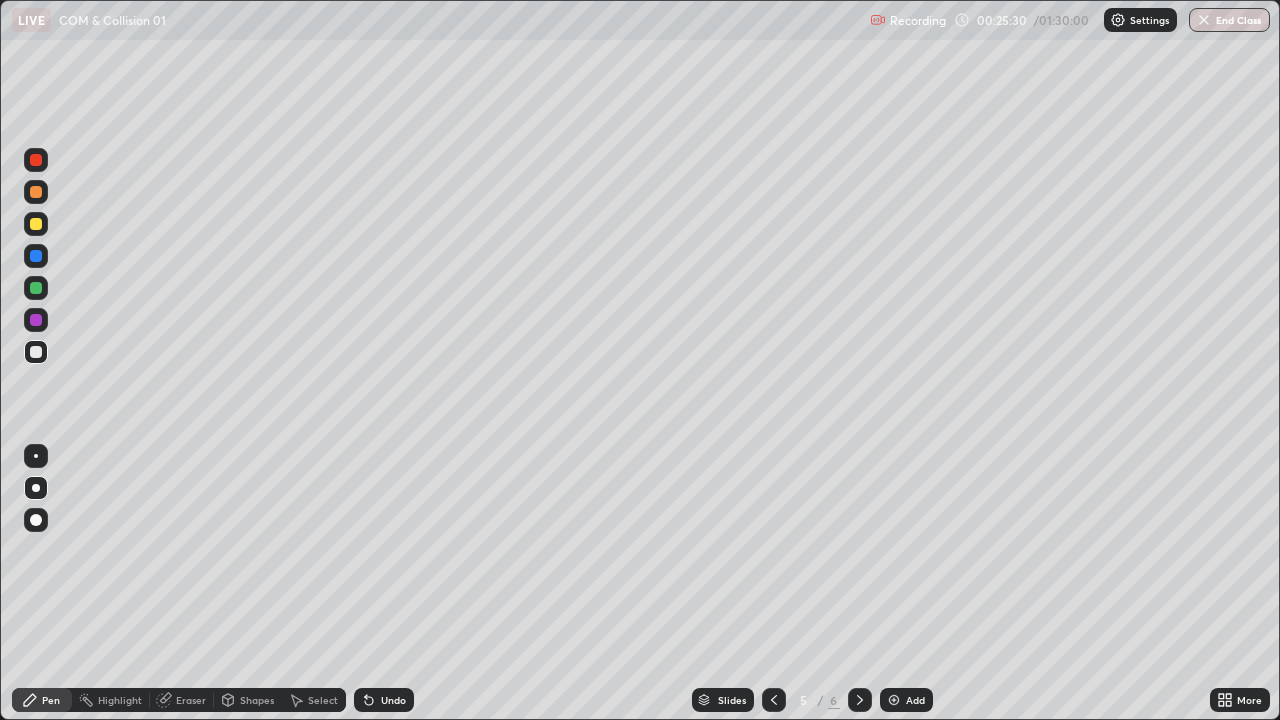 click at bounding box center [36, 256] 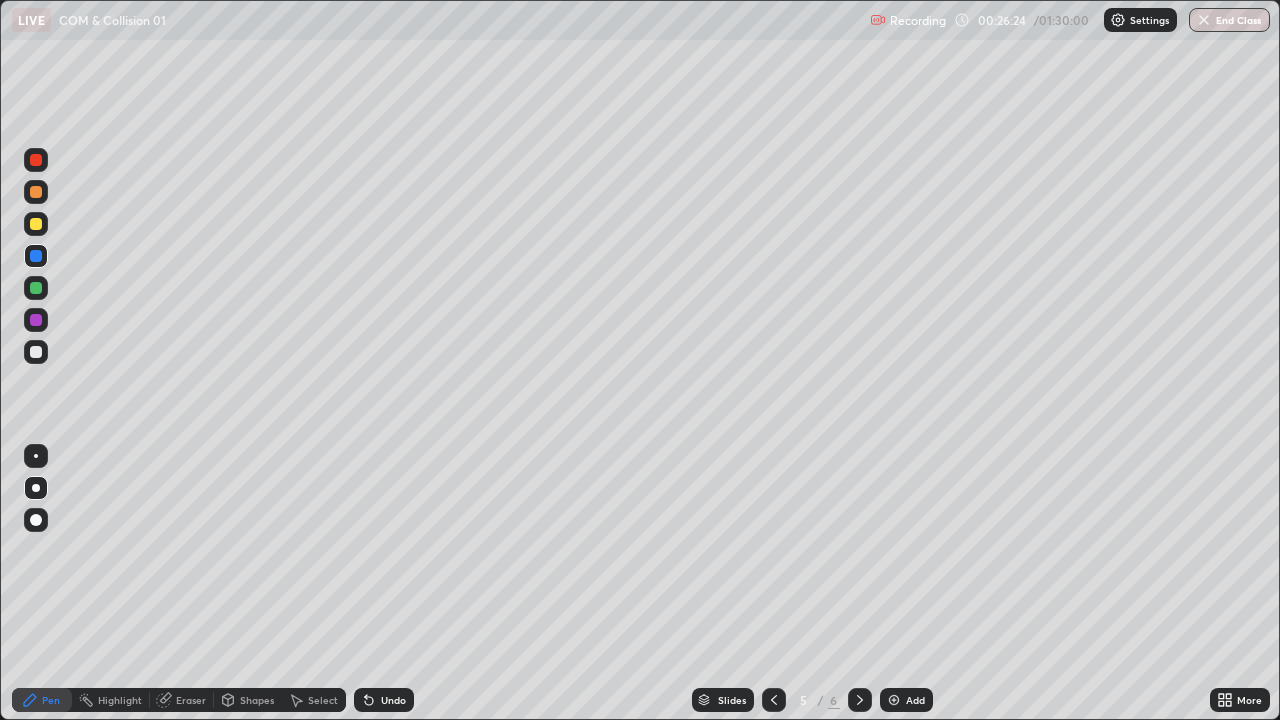 click 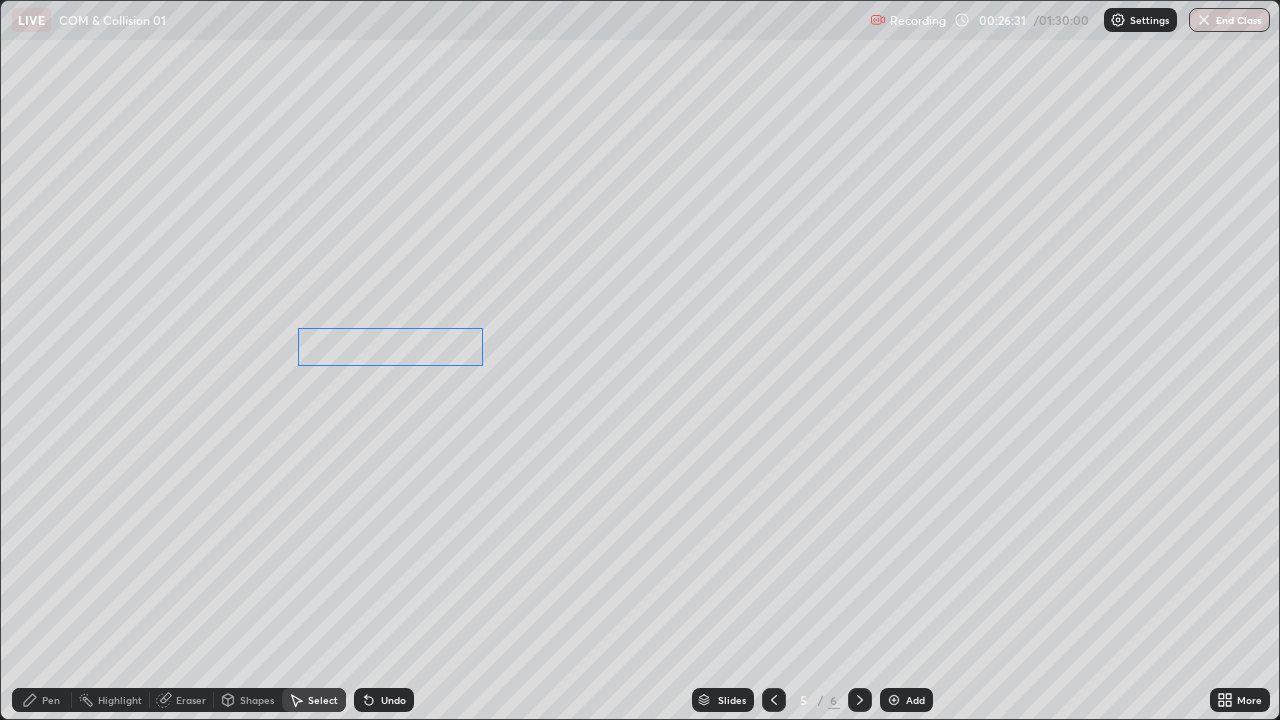 click on "0 ° Undo Copy Duplicate Duplicate to new slide Delete" at bounding box center (640, 360) 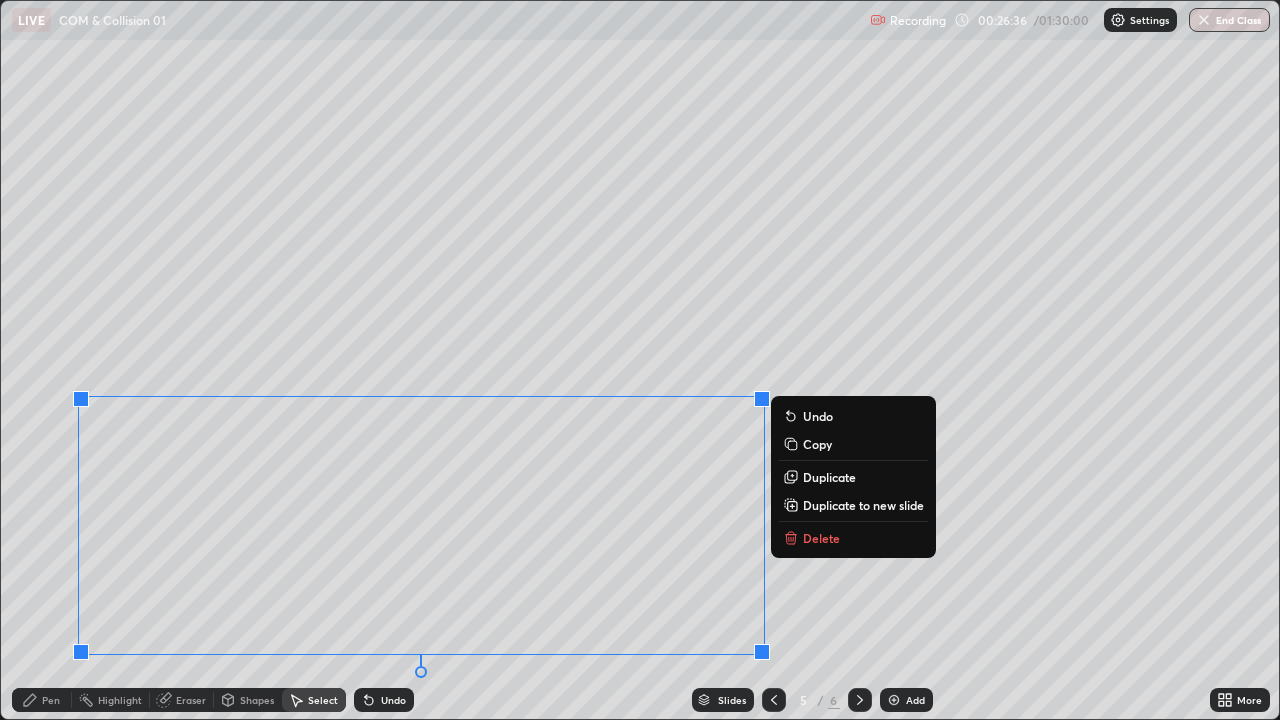 click on "Pen" at bounding box center [51, 700] 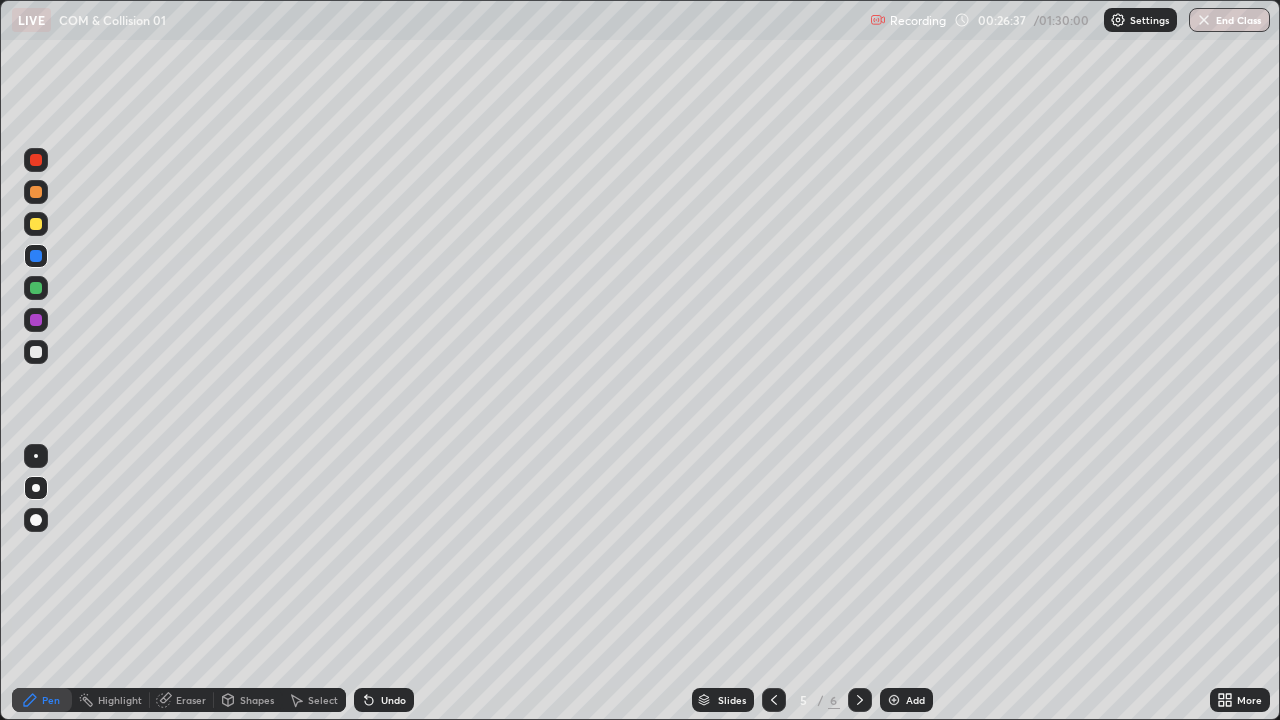 click at bounding box center [36, 352] 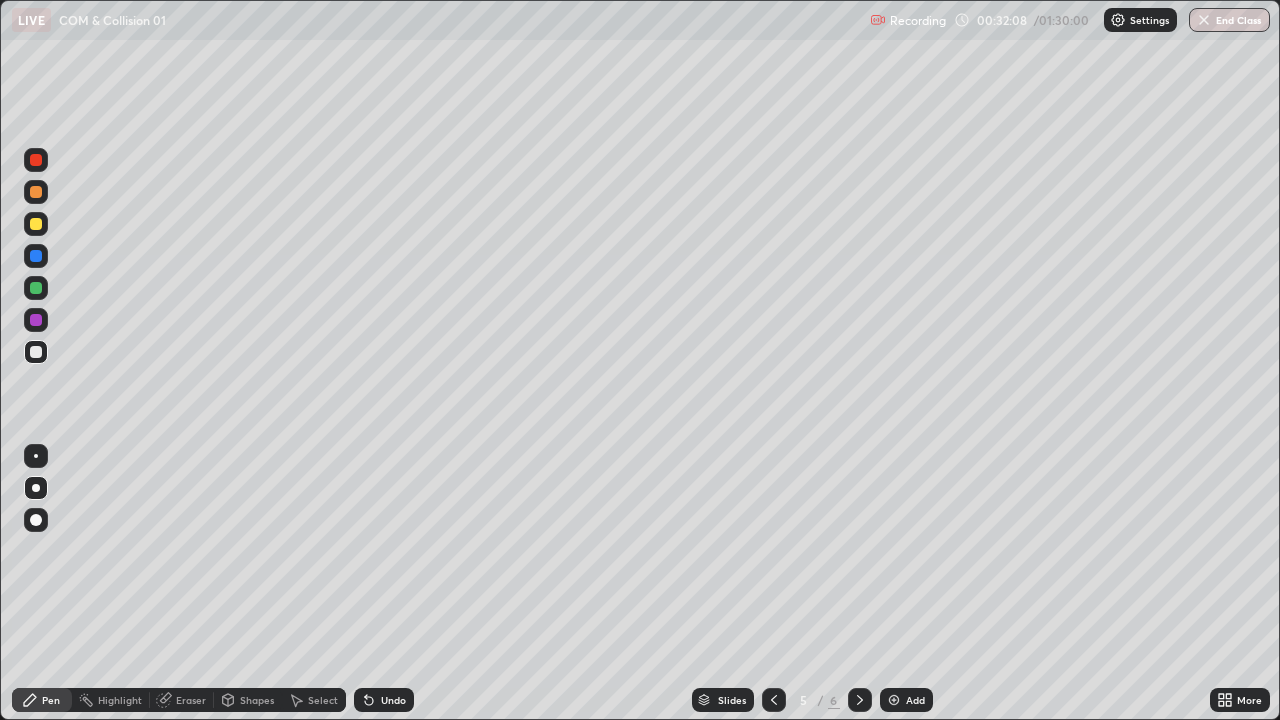 click at bounding box center [860, 700] 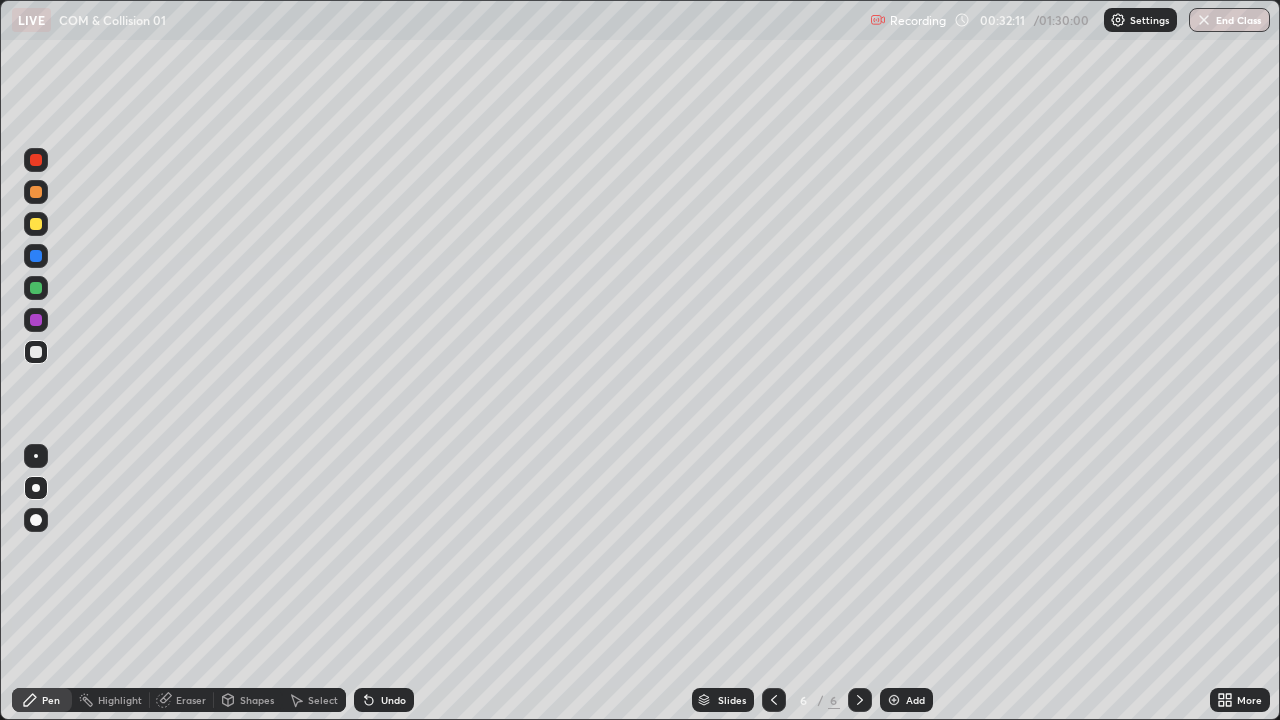 click at bounding box center (36, 224) 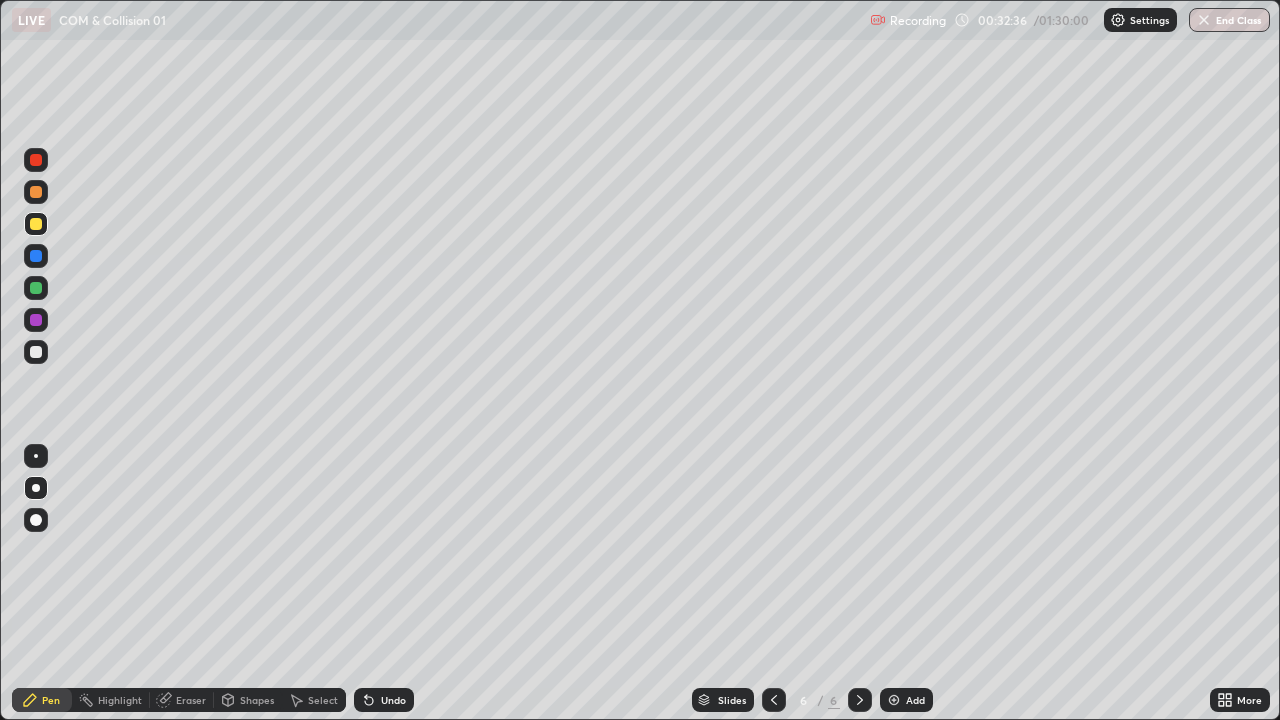 click on "Undo" at bounding box center (384, 700) 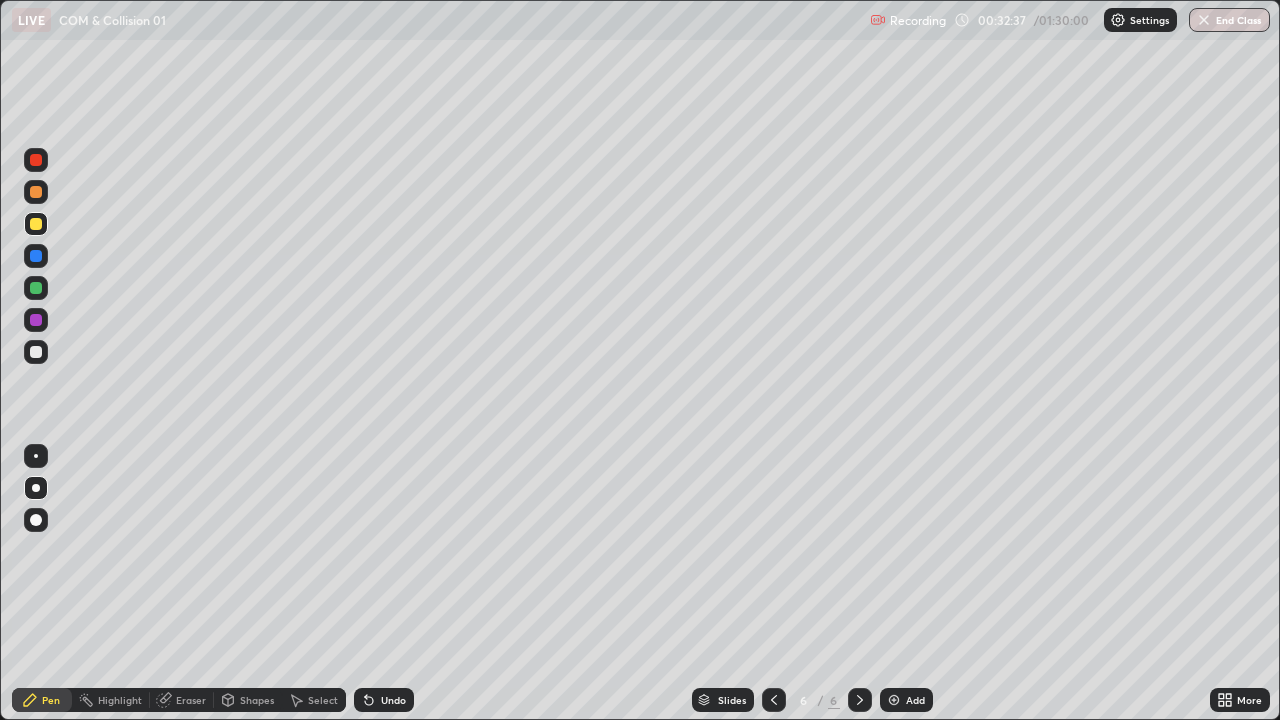 click on "Undo" at bounding box center [393, 700] 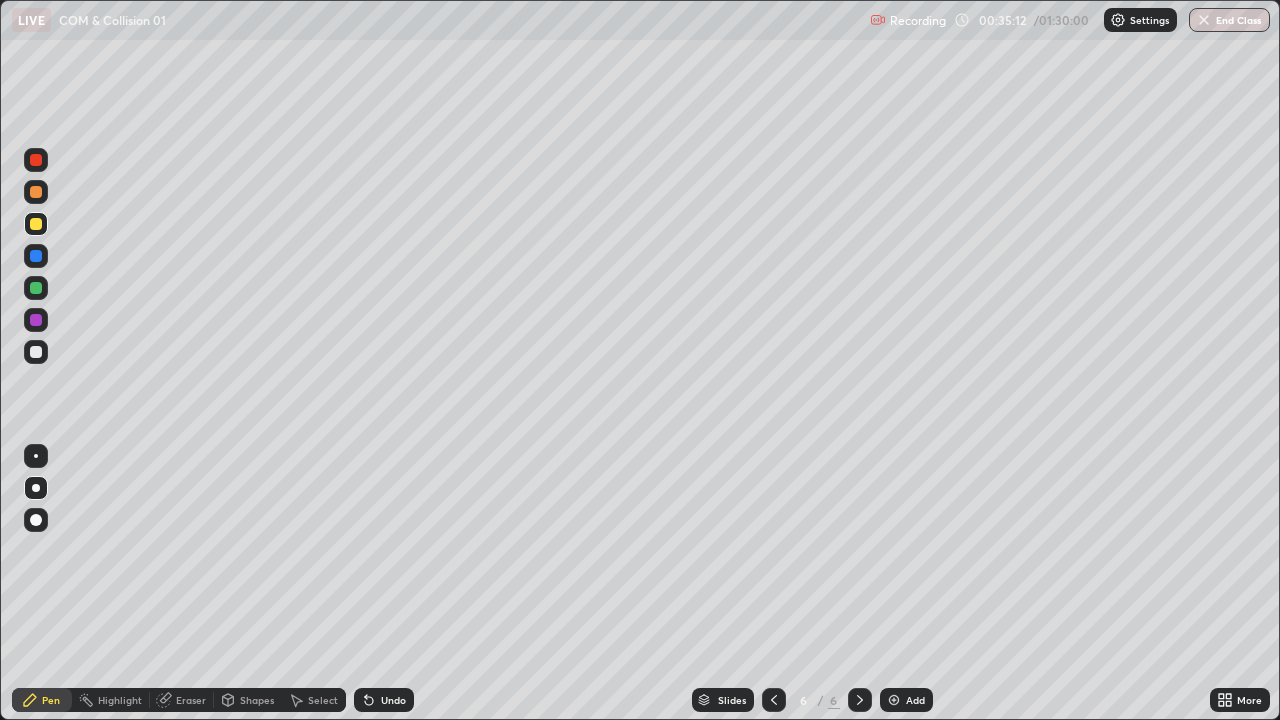 click on "Undo" at bounding box center [393, 700] 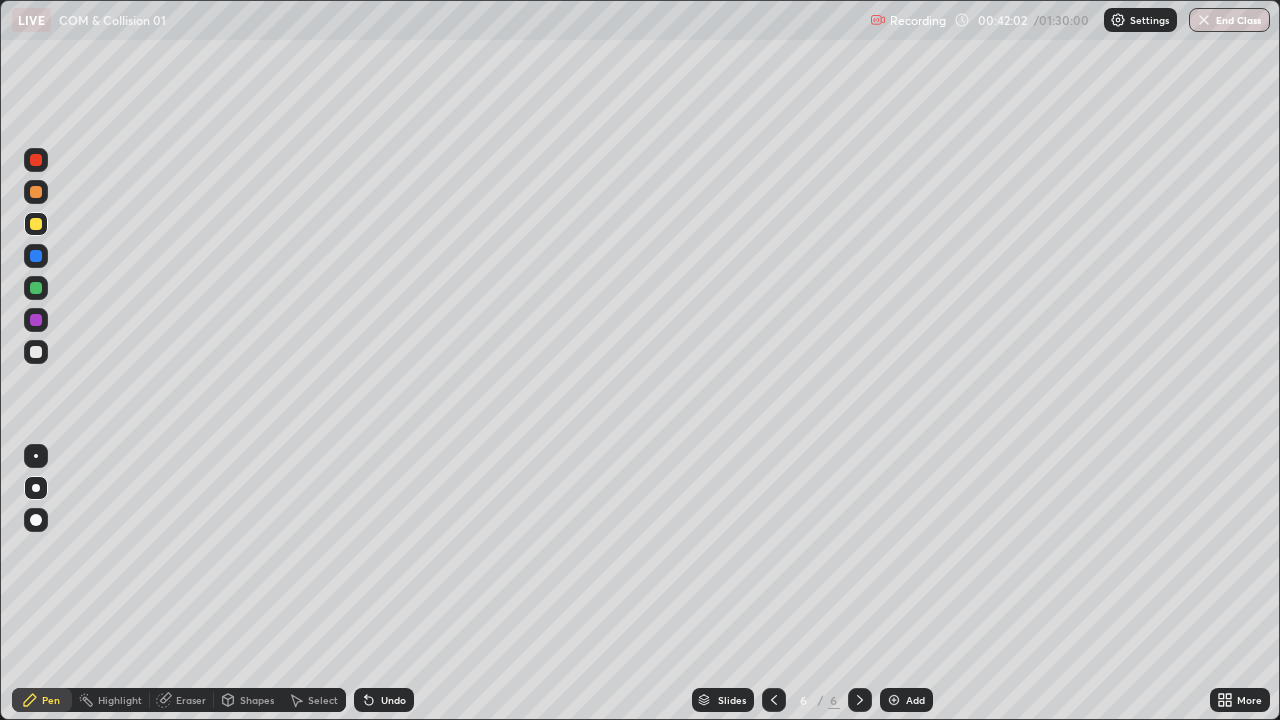 click 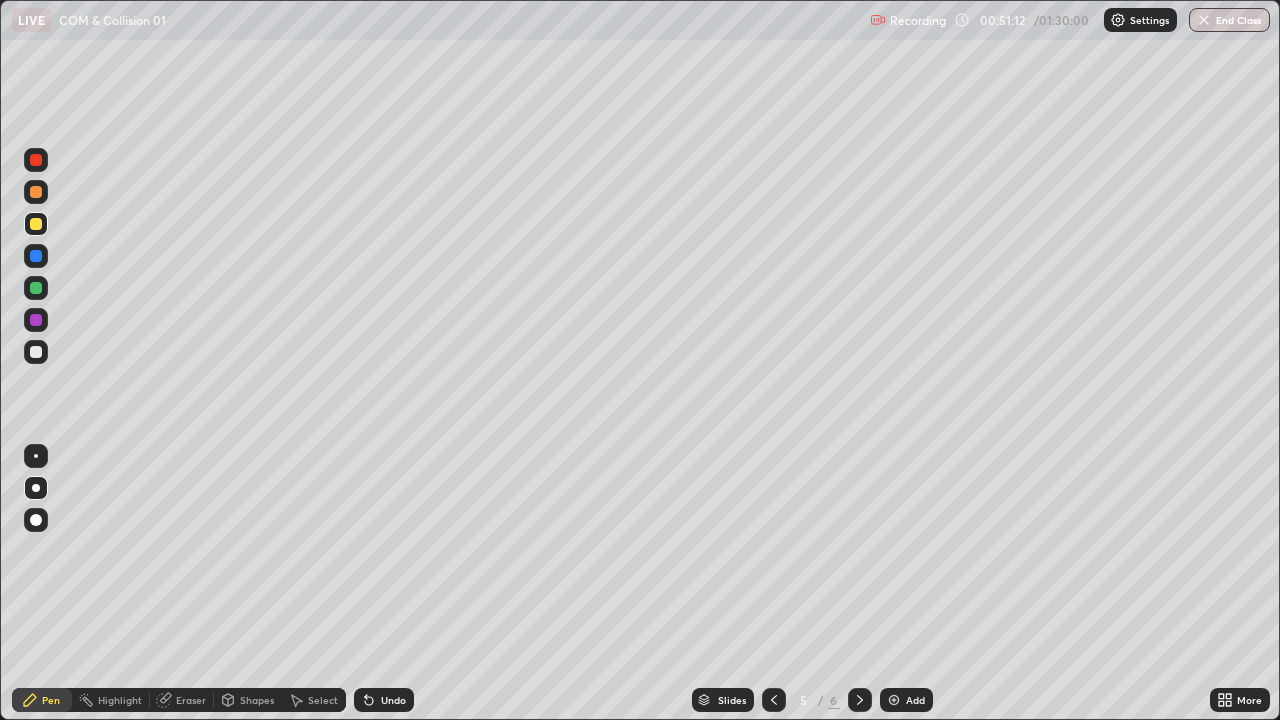 click on "Add" at bounding box center [915, 700] 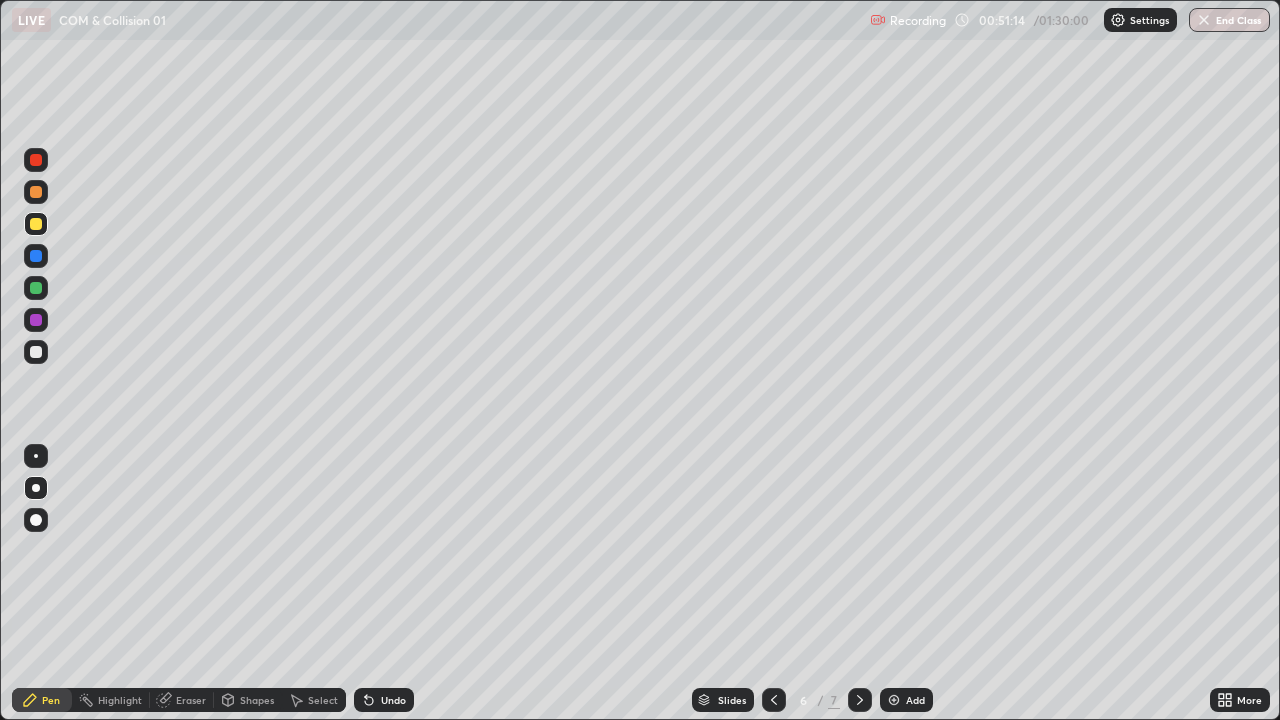 click at bounding box center [36, 288] 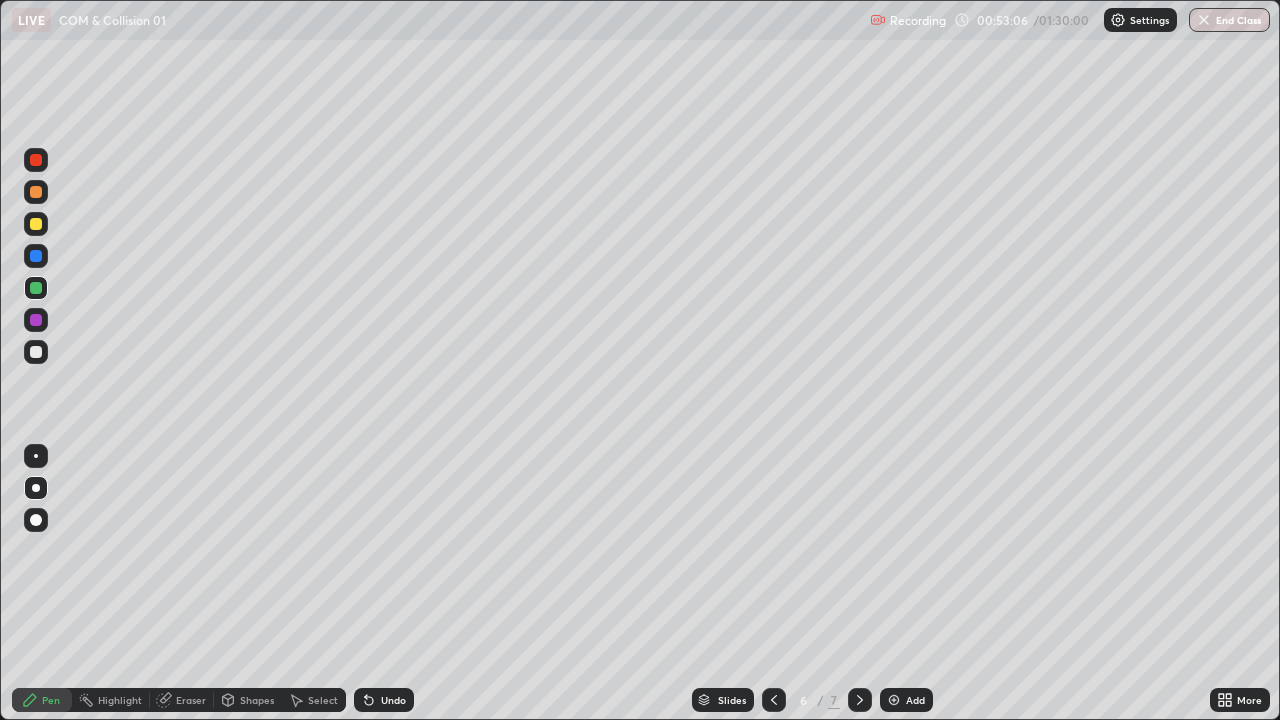 click on "Select" at bounding box center [314, 700] 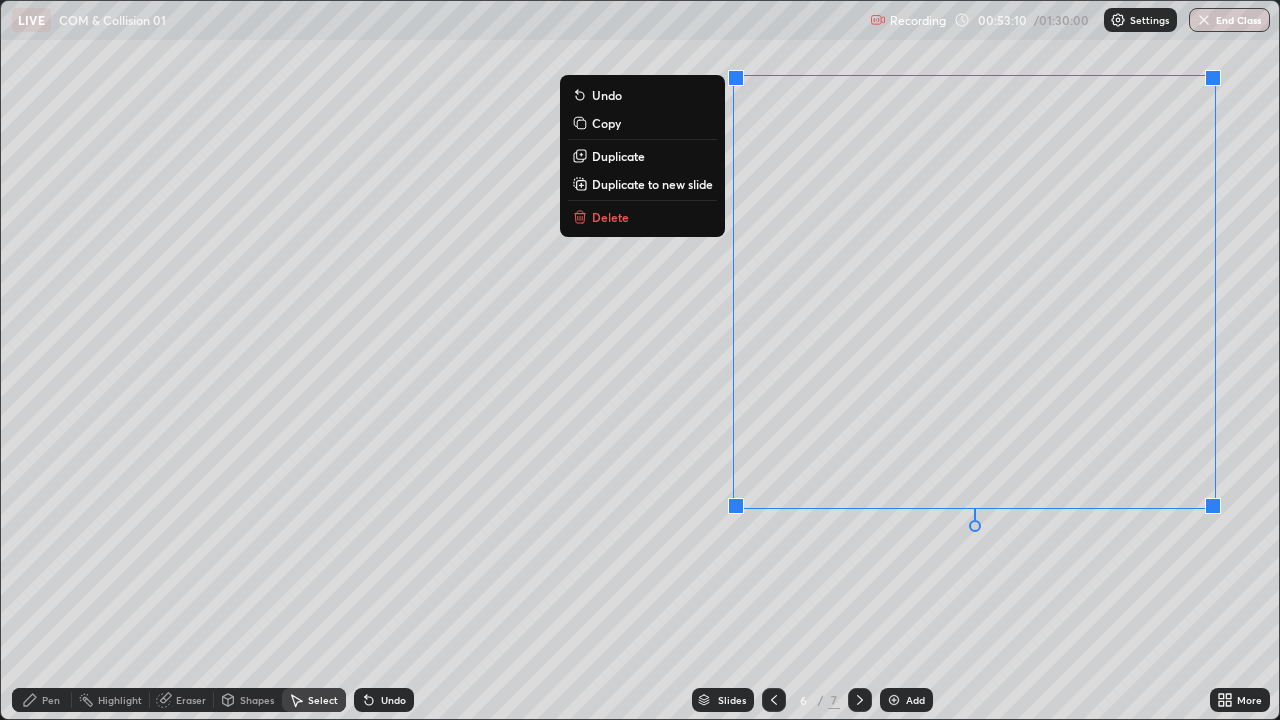 click on "0 ° Undo Copy Duplicate Duplicate to new slide Delete" at bounding box center [640, 360] 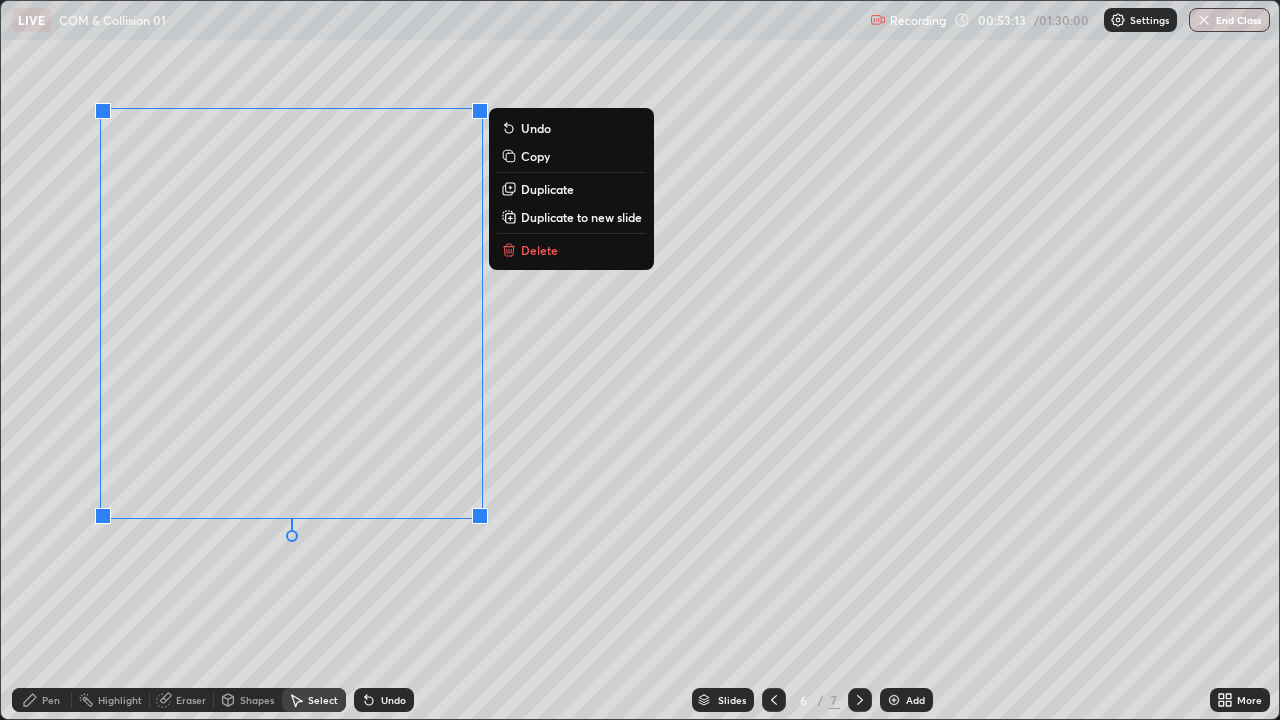 click on "Delete" at bounding box center [539, 250] 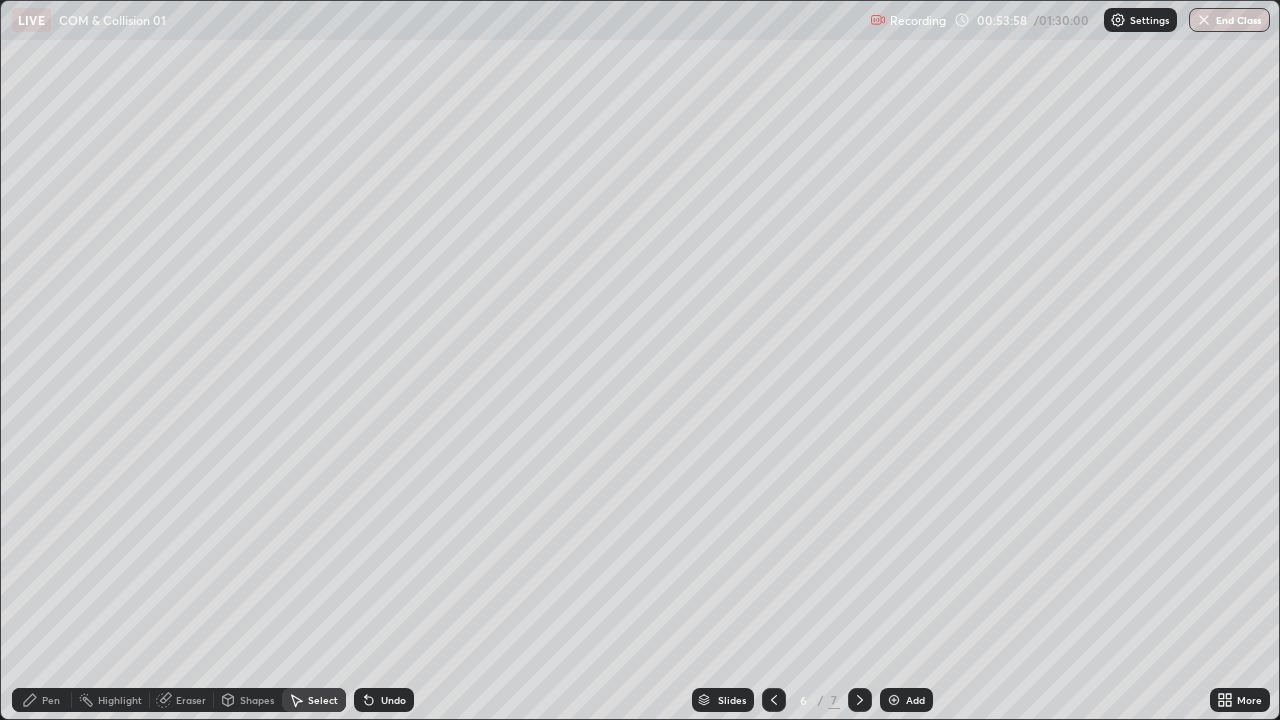 click on "Pen" at bounding box center [51, 700] 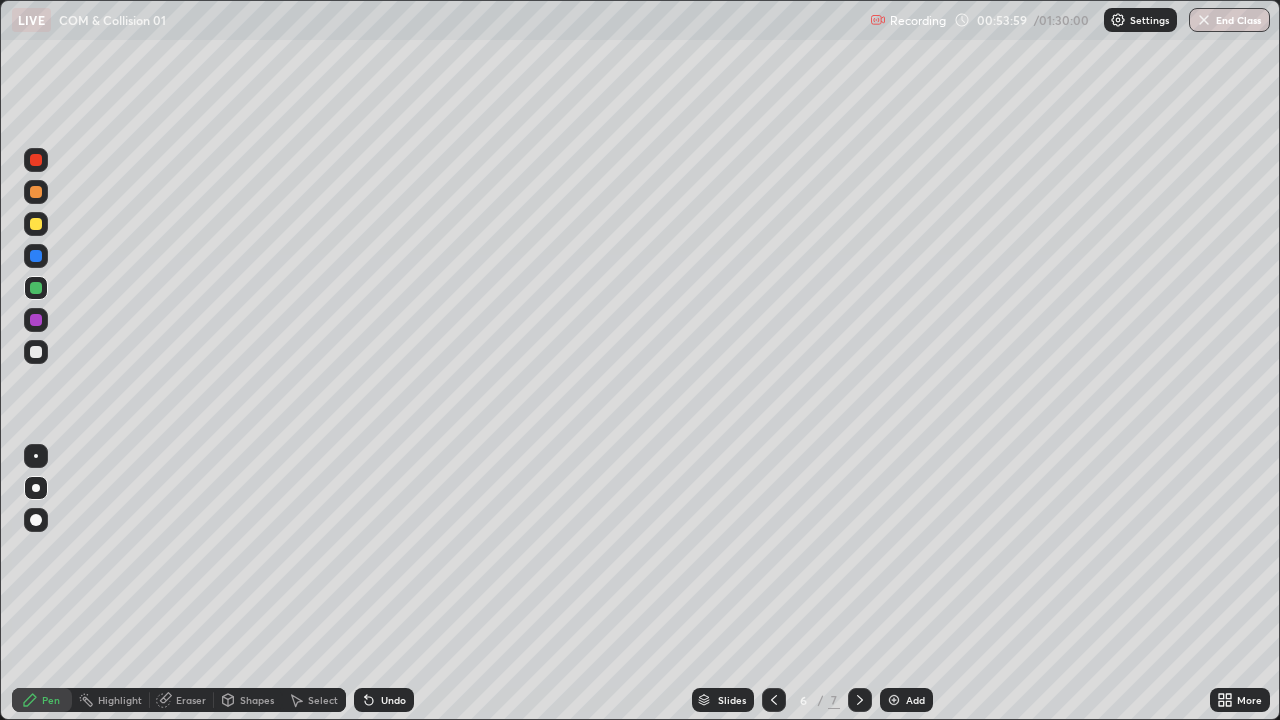 click at bounding box center (36, 224) 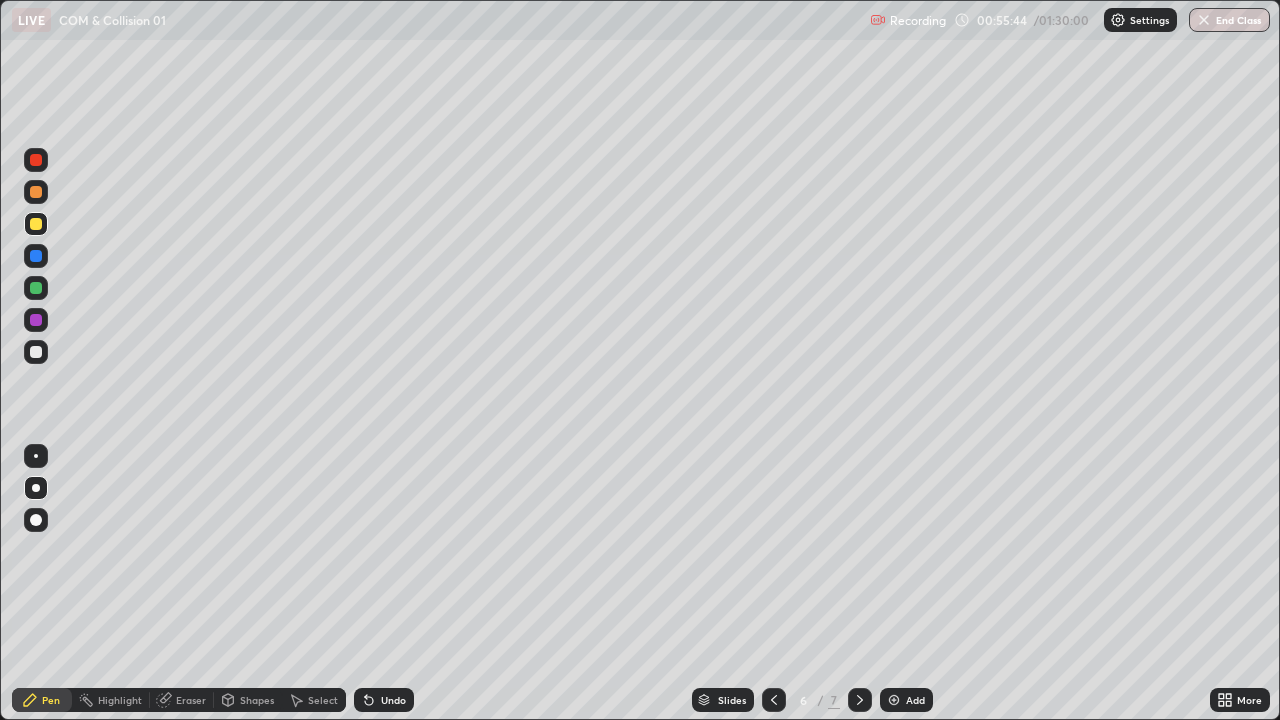 click on "Select" at bounding box center [314, 700] 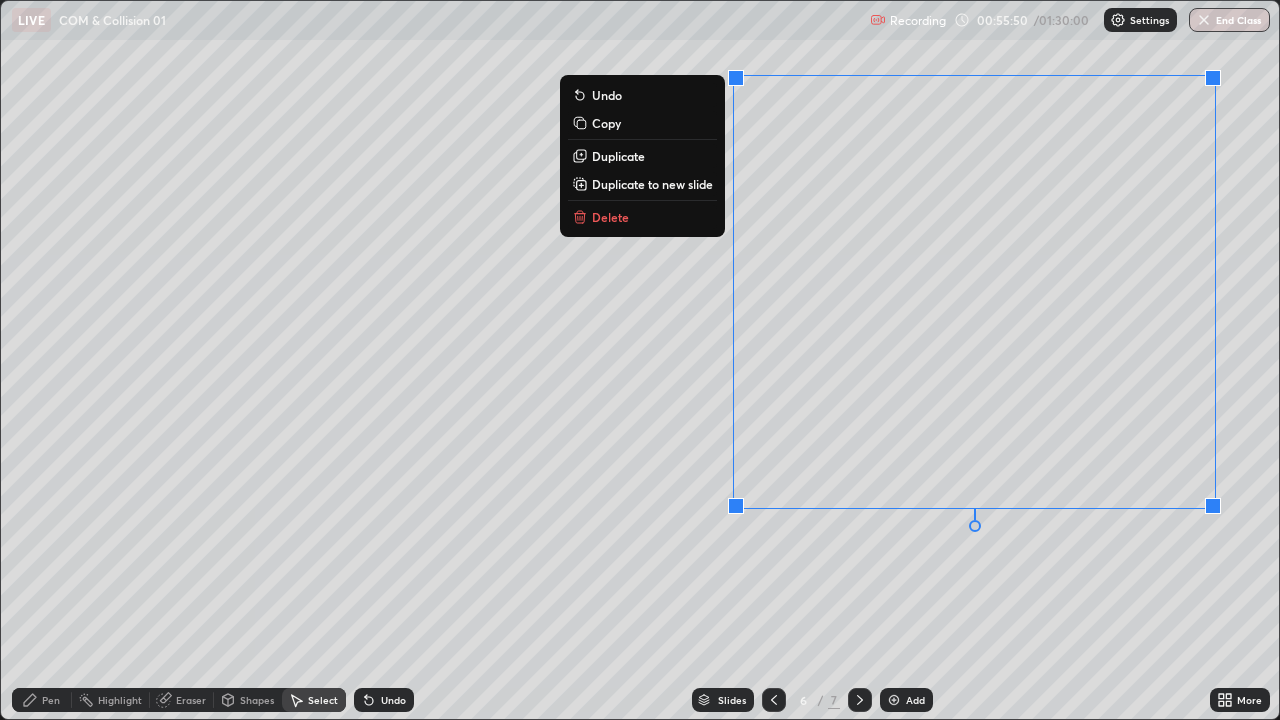 click on "Duplicate to new slide" at bounding box center (652, 184) 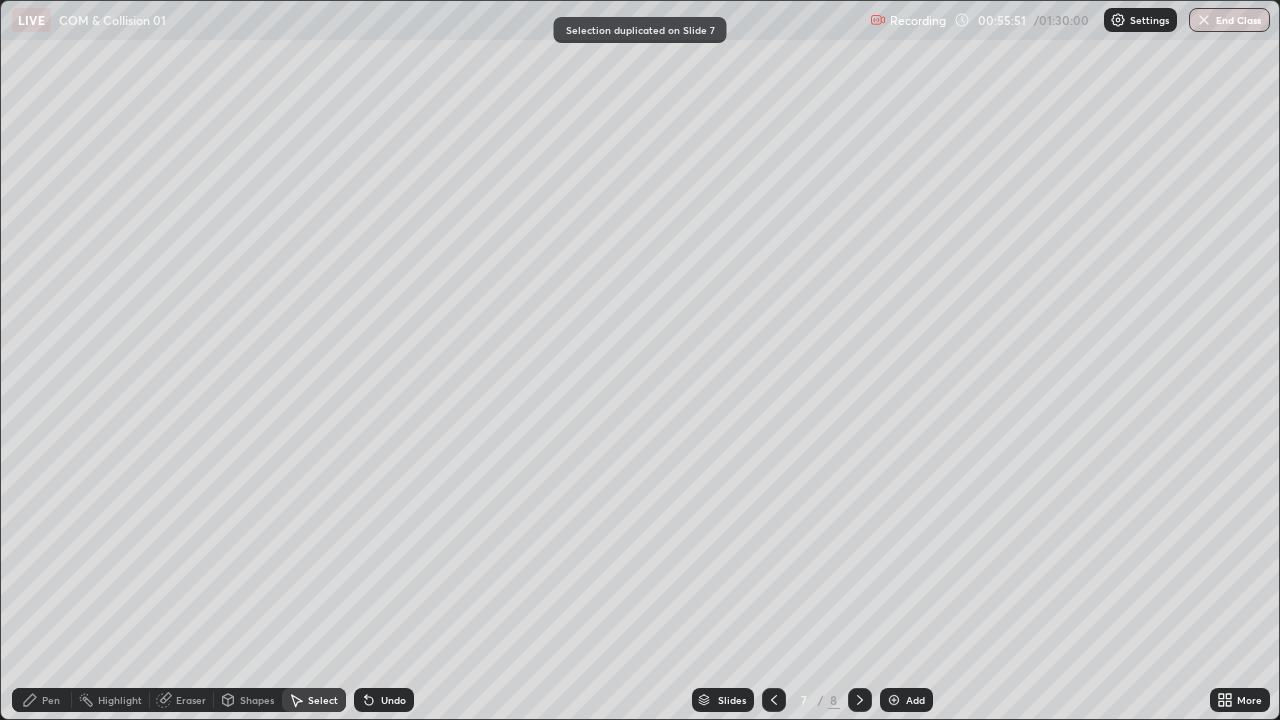 click 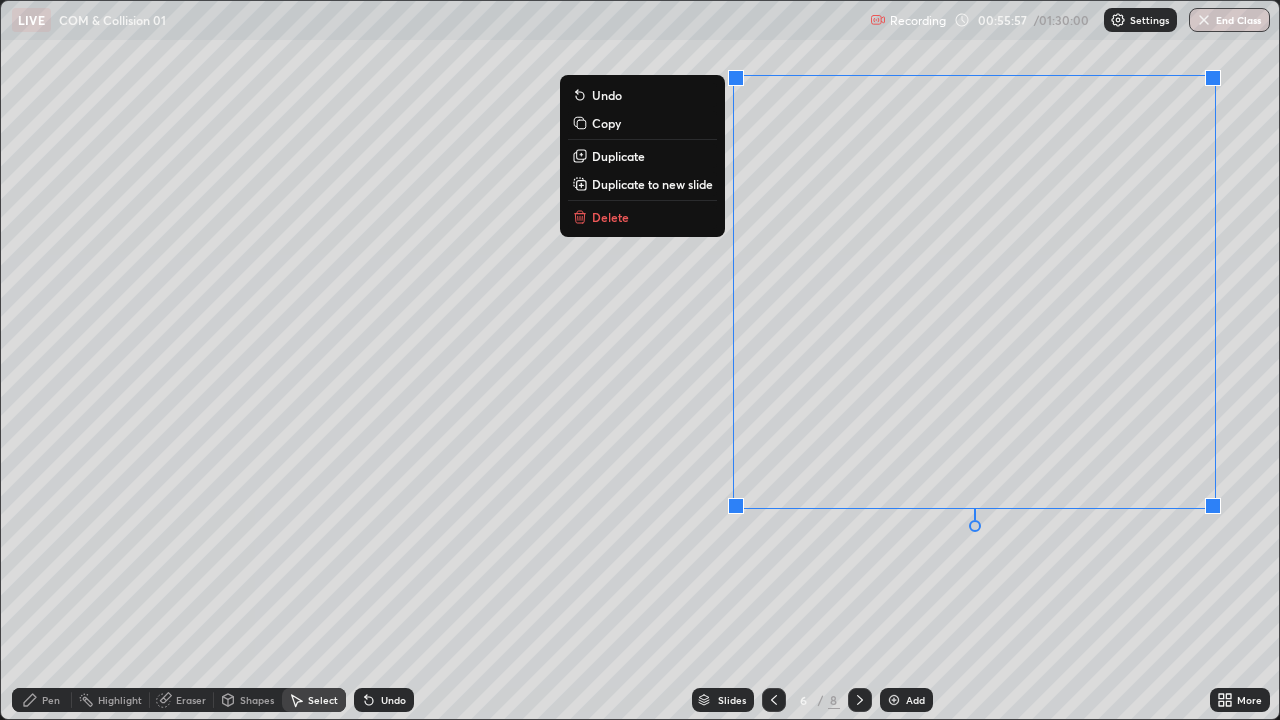 click on "Delete" at bounding box center [642, 217] 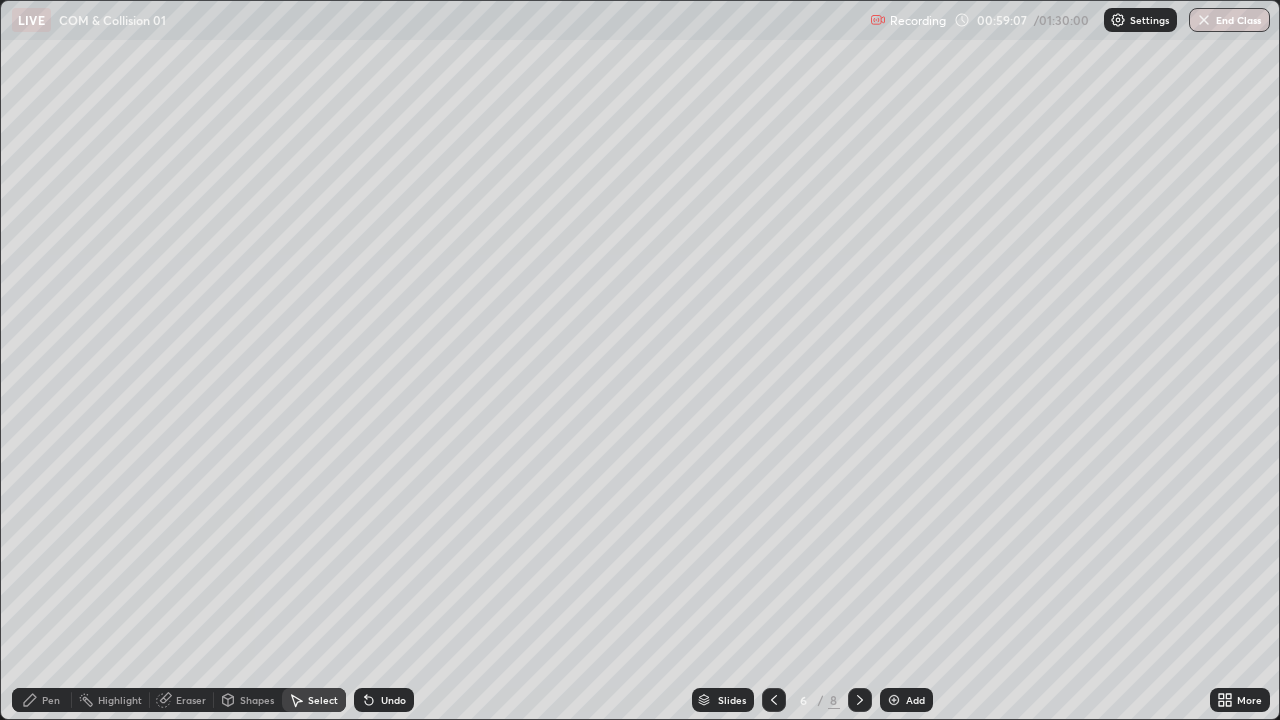 click on "Pen" at bounding box center (51, 700) 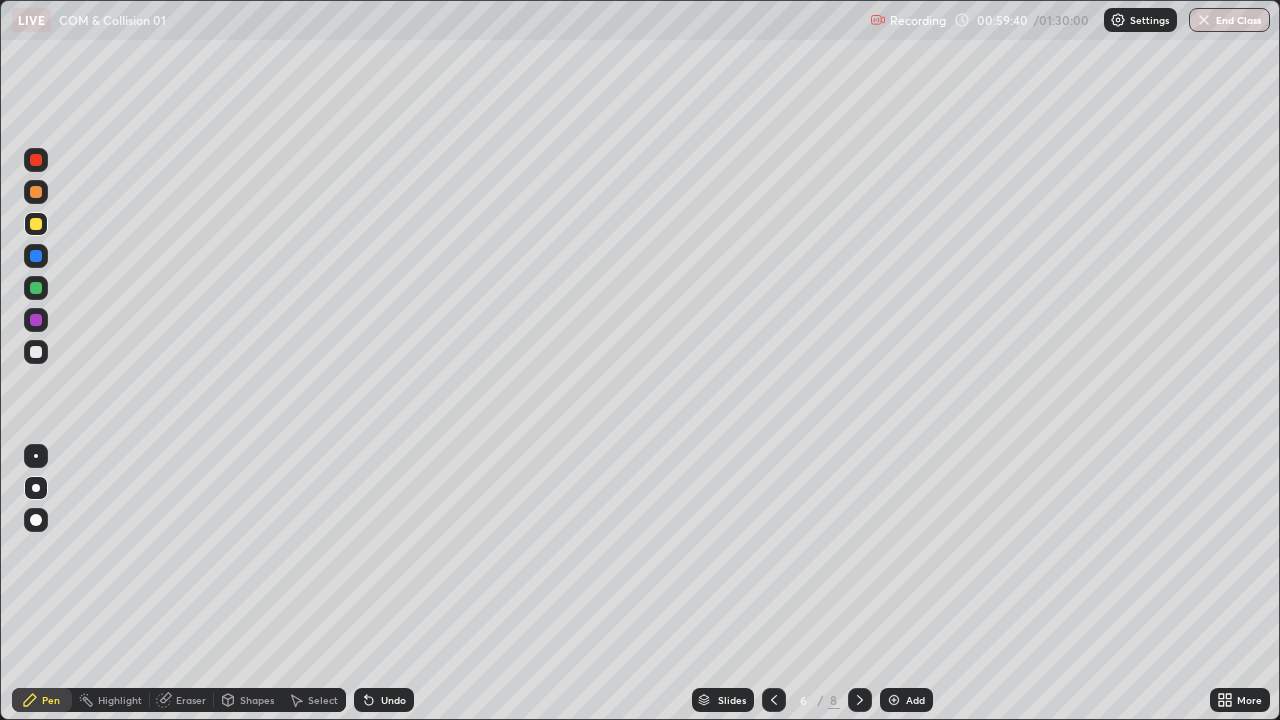 click on "Select" at bounding box center [323, 700] 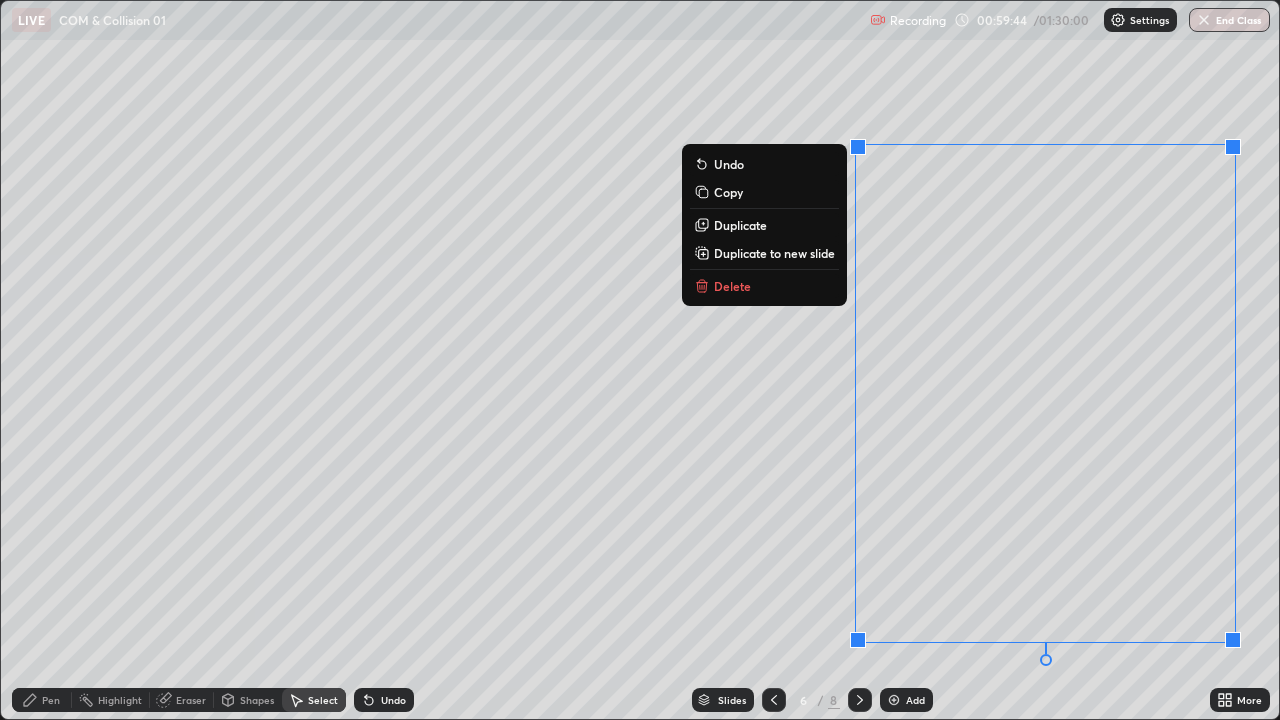 click on "Duplicate to new slide" at bounding box center [774, 253] 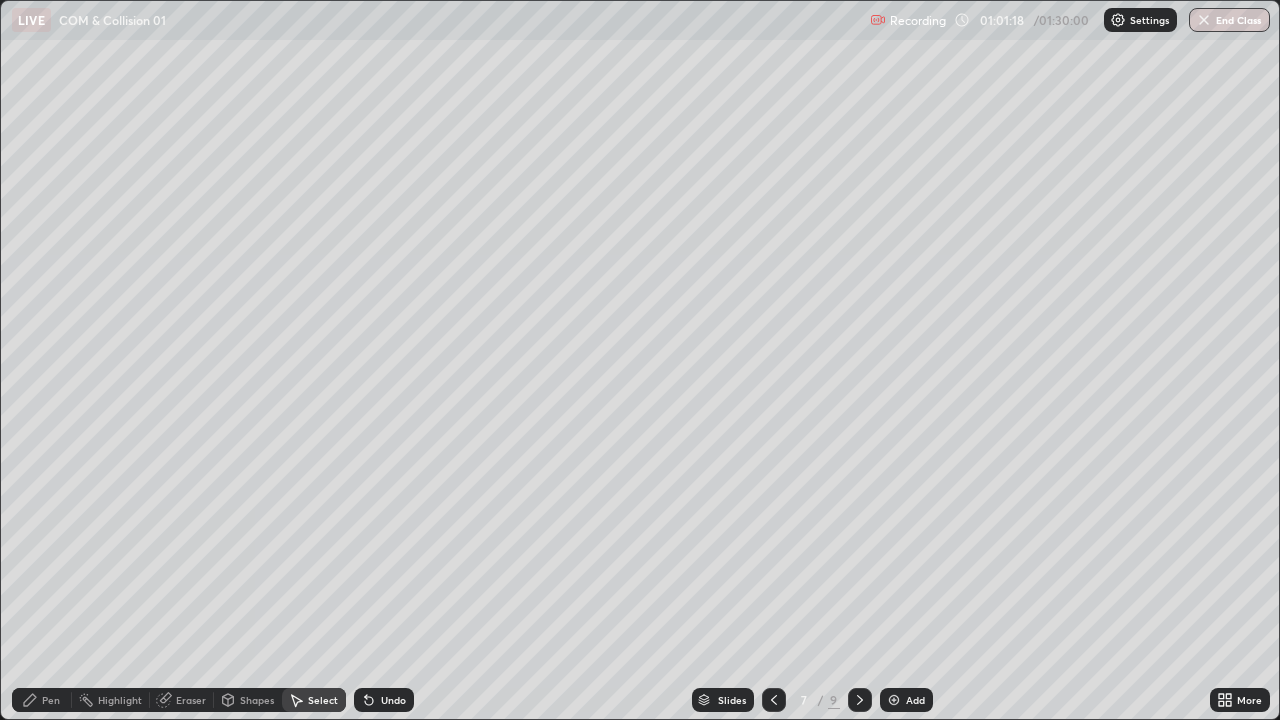 click on "Pen" at bounding box center [51, 700] 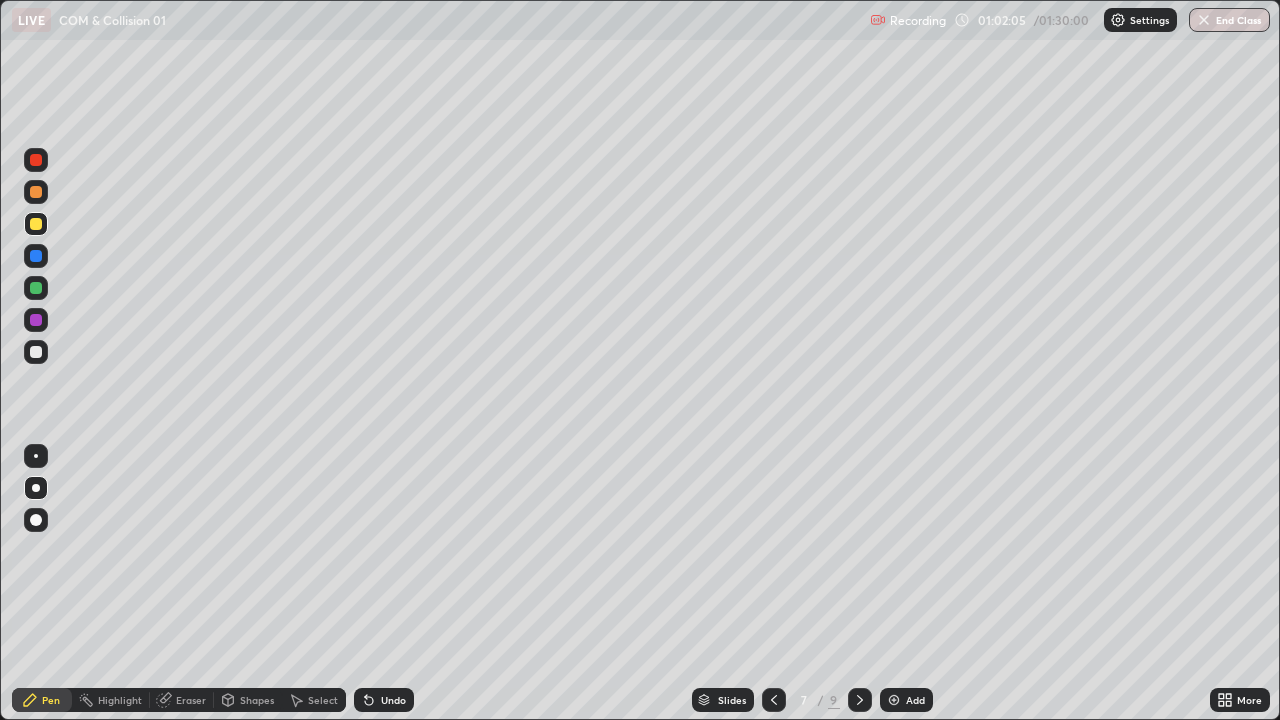 click on "Undo" at bounding box center [393, 700] 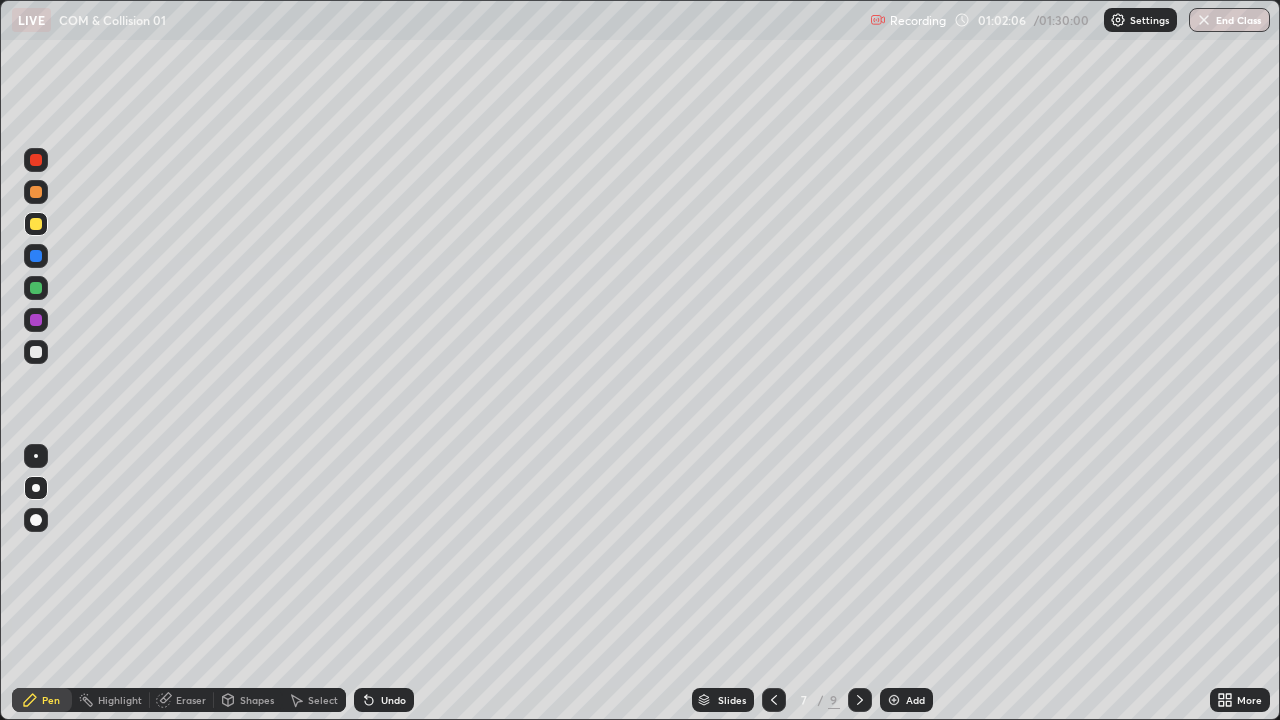 click on "Undo" at bounding box center [393, 700] 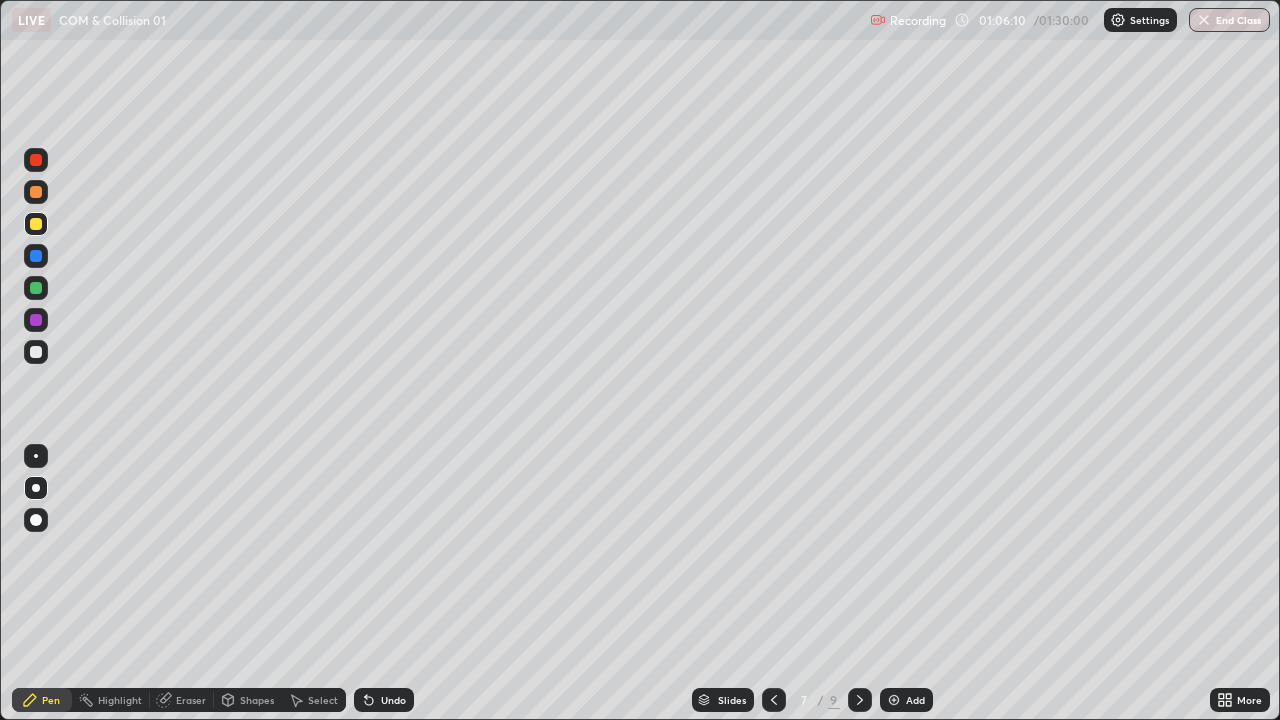 click on "Add" at bounding box center [915, 700] 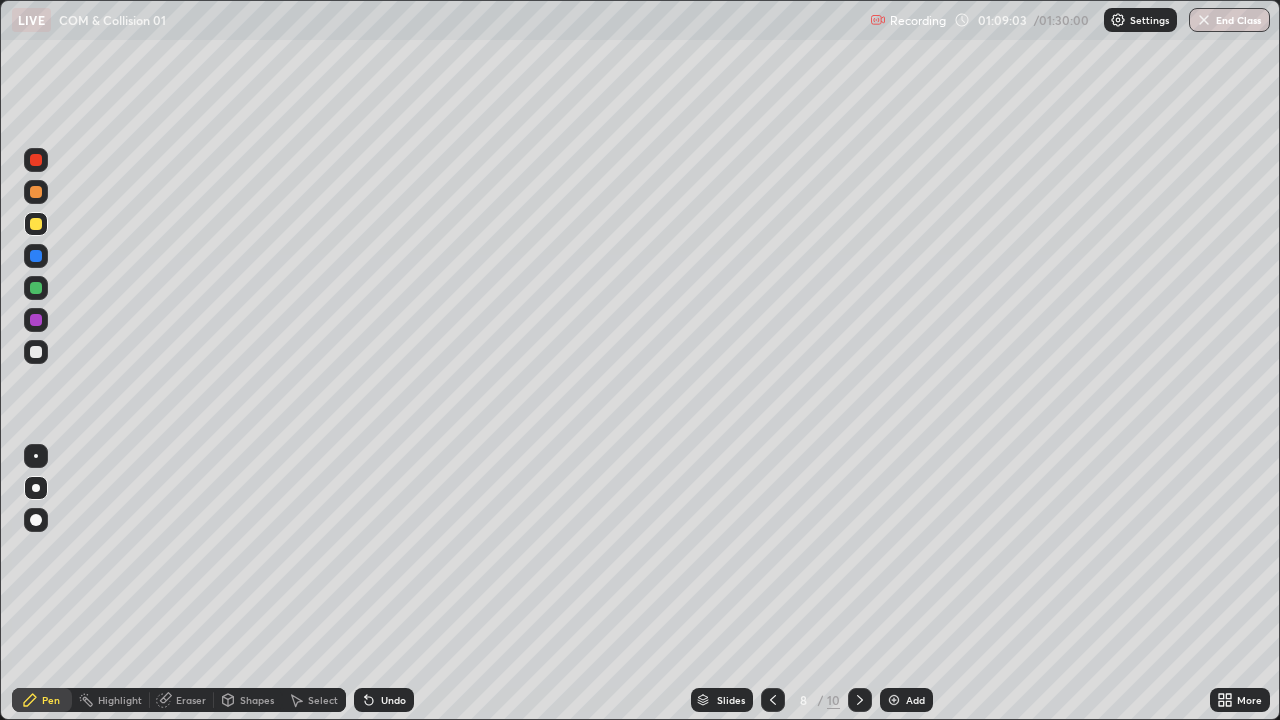click on "End Class" at bounding box center [1229, 20] 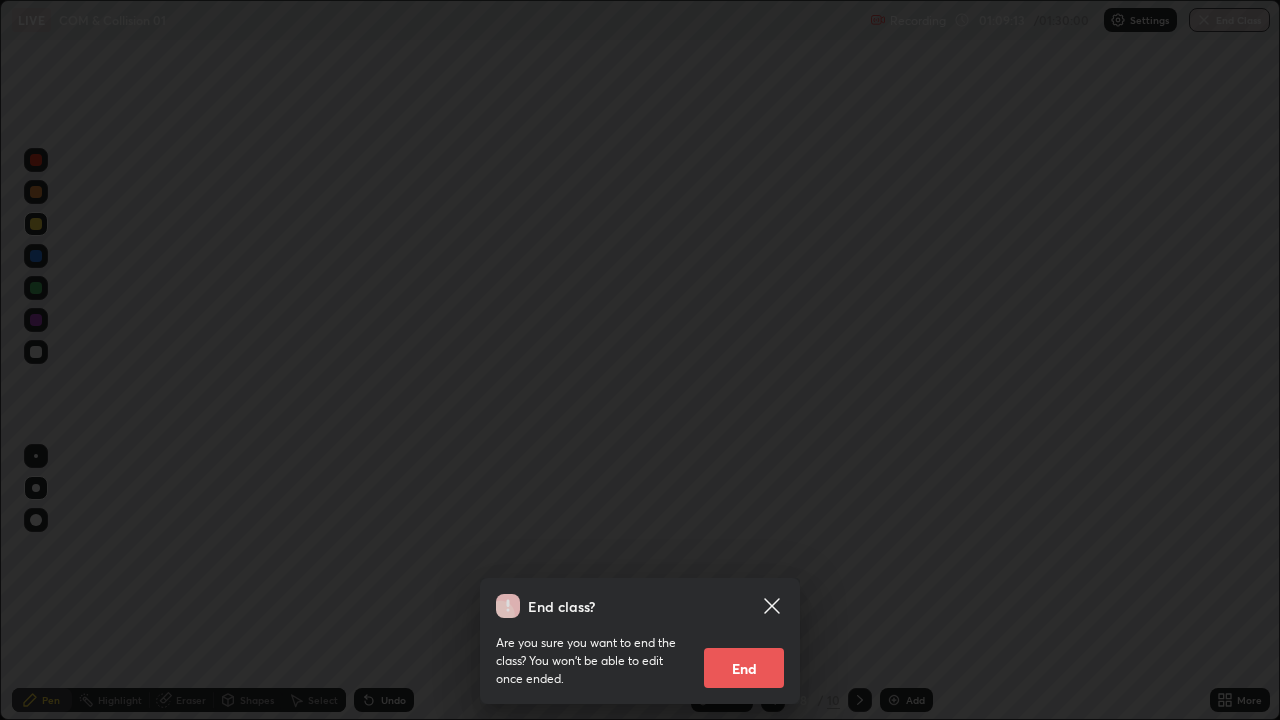 click on "End" at bounding box center (744, 668) 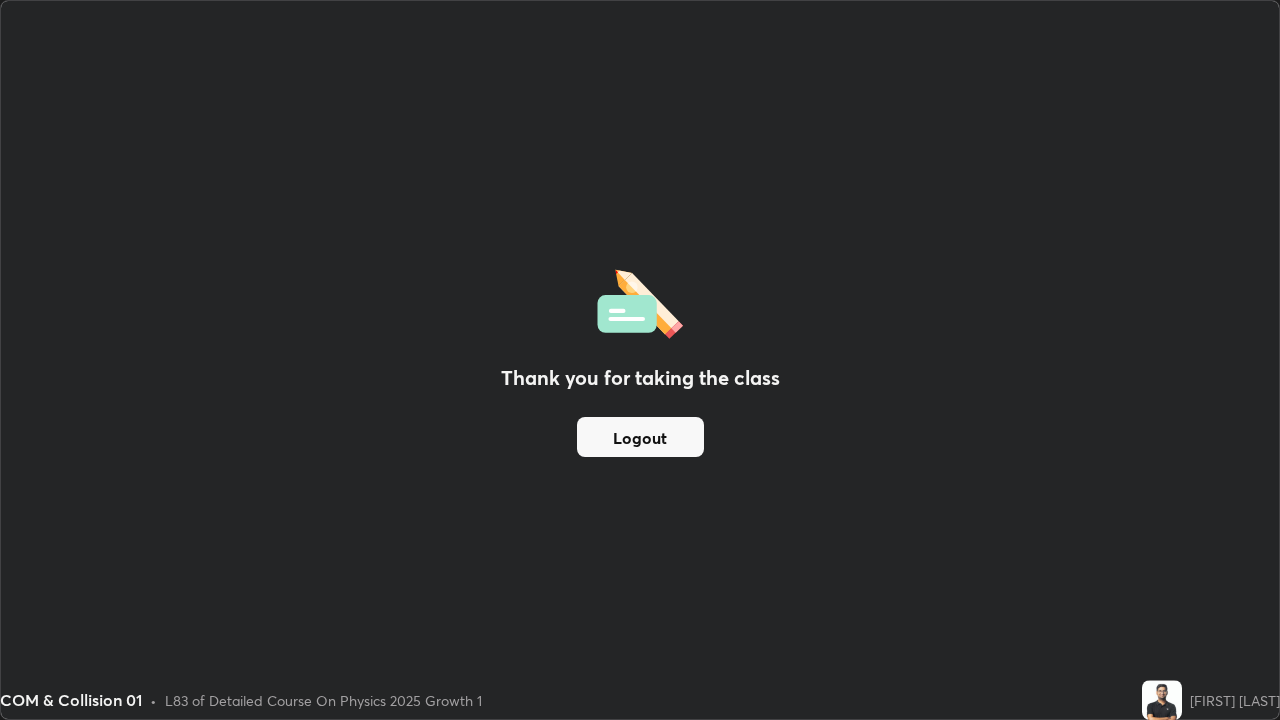 click on "Logout" at bounding box center [640, 437] 